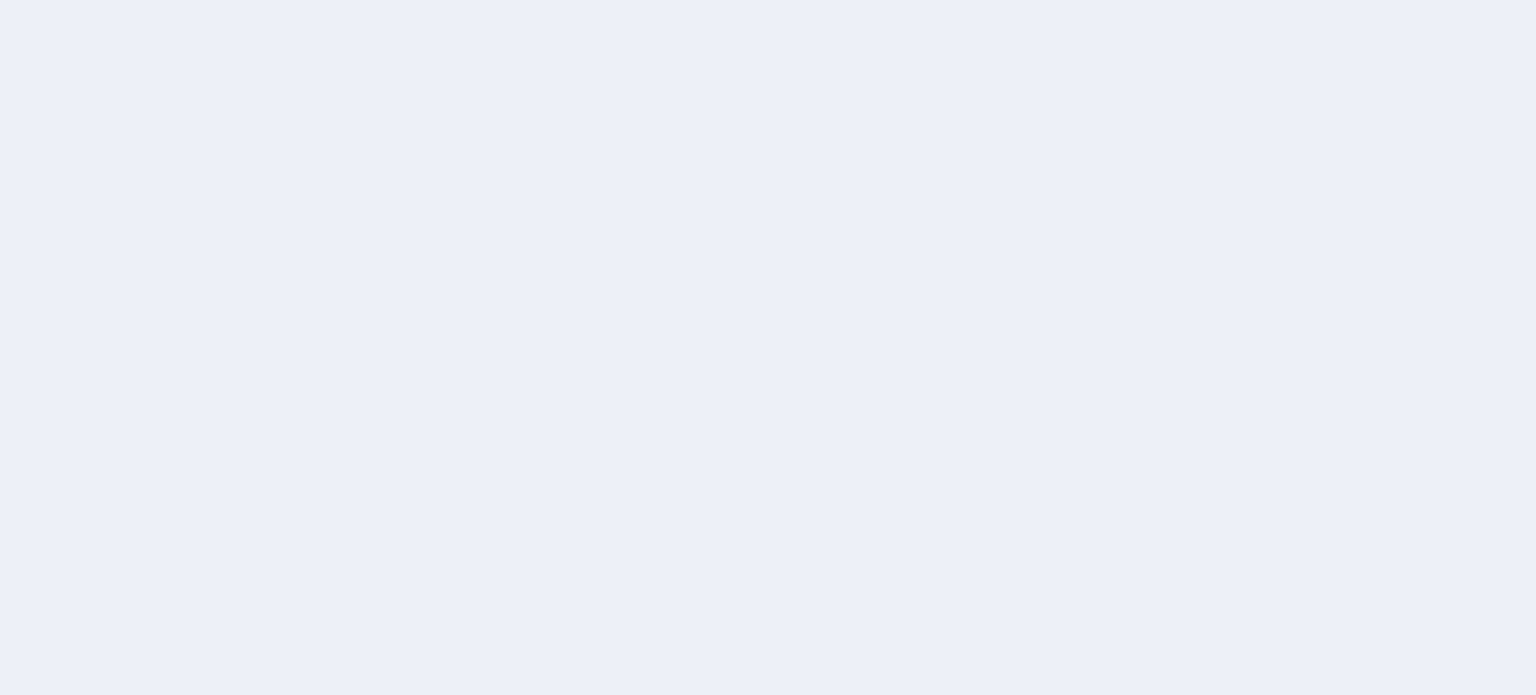 scroll, scrollTop: 0, scrollLeft: 0, axis: both 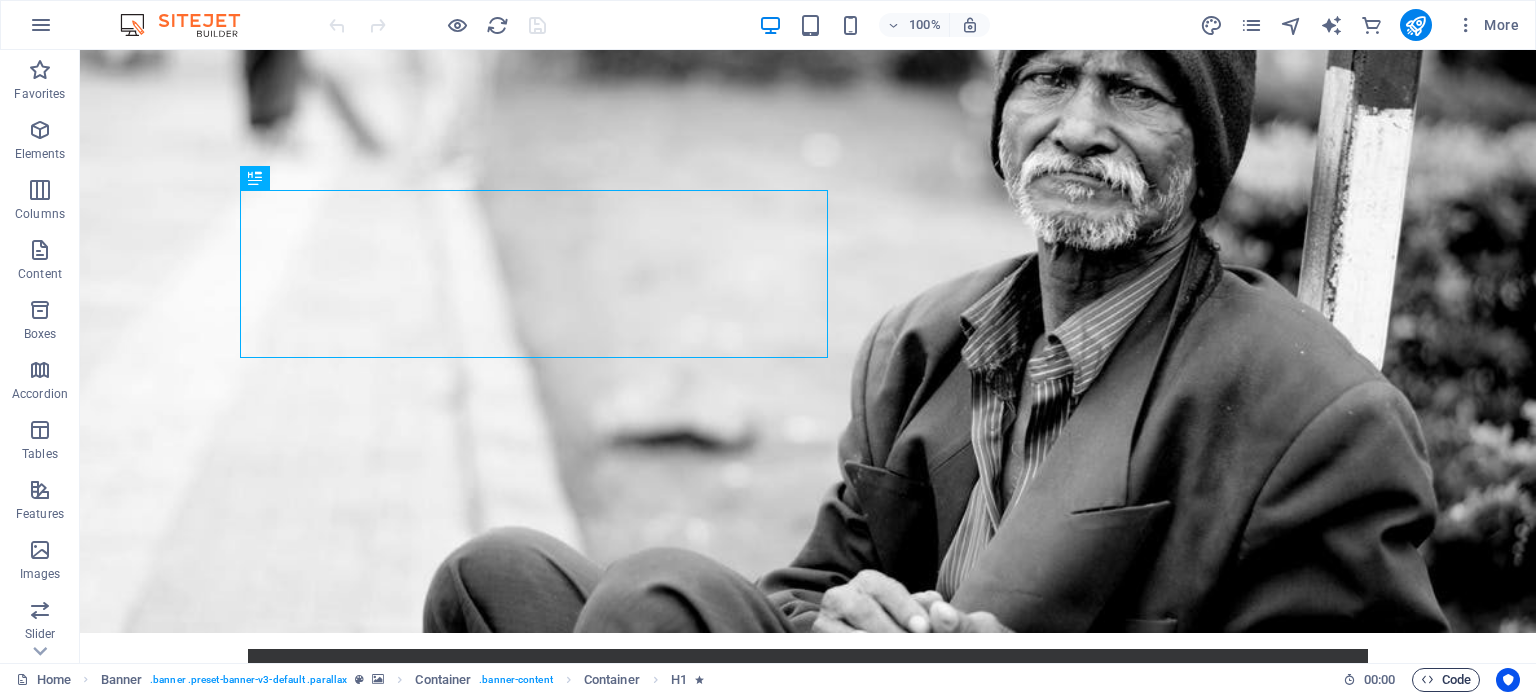 click at bounding box center [1427, 679] 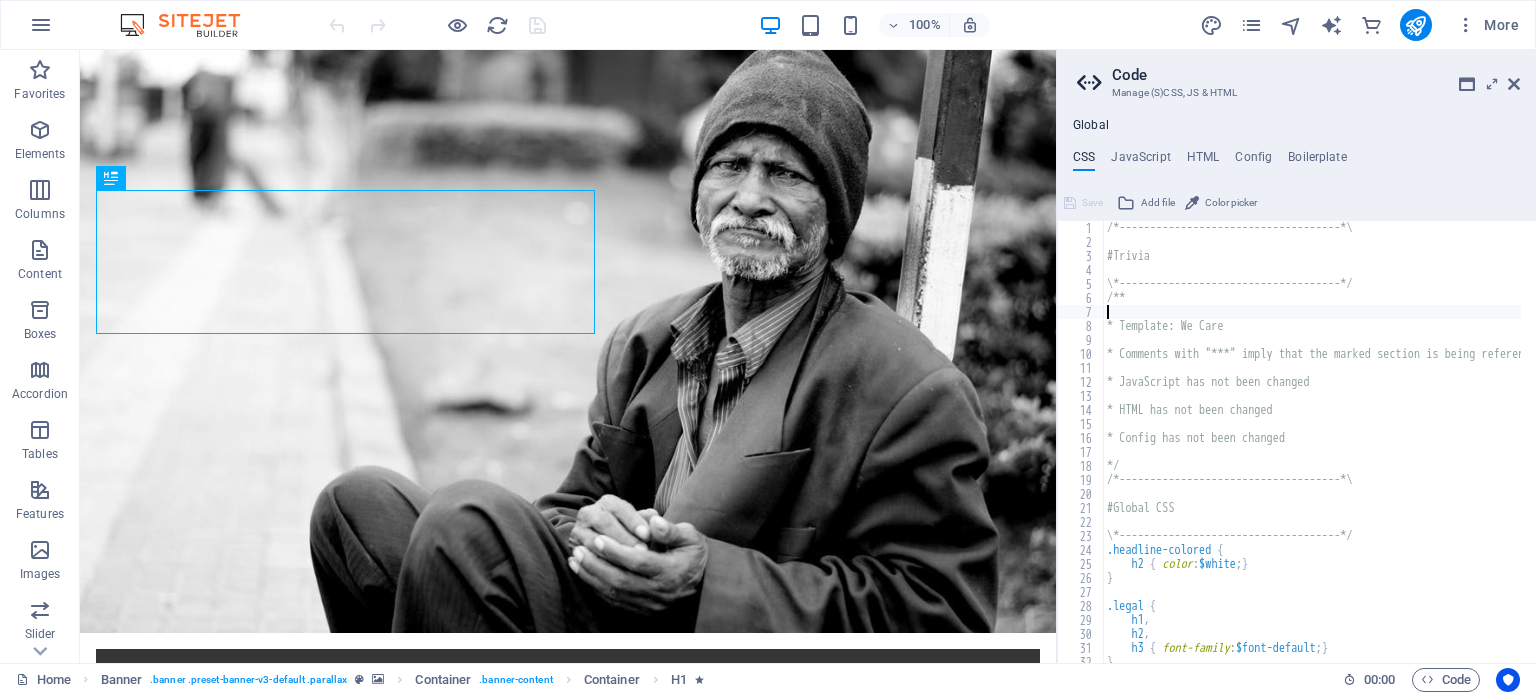 click on "/*------------------------------------*\     #Trivia \*------------------------------------*/ /**   * Template: We Care   * Comments with "***" imply that the marked section is being referenced somewhere else   * JavaScript has not been changed   * HTML has not been changed   * Config has not been changed   */ /*------------------------------------*\     #Global CSS \*------------------------------------*/ .headline-colored   {      h2   {   color :  $white ;  } } .legal   {      h1 ,      h2 ,      h3   {   font-family :  $font-default ;  } }" at bounding box center [1413, 448] 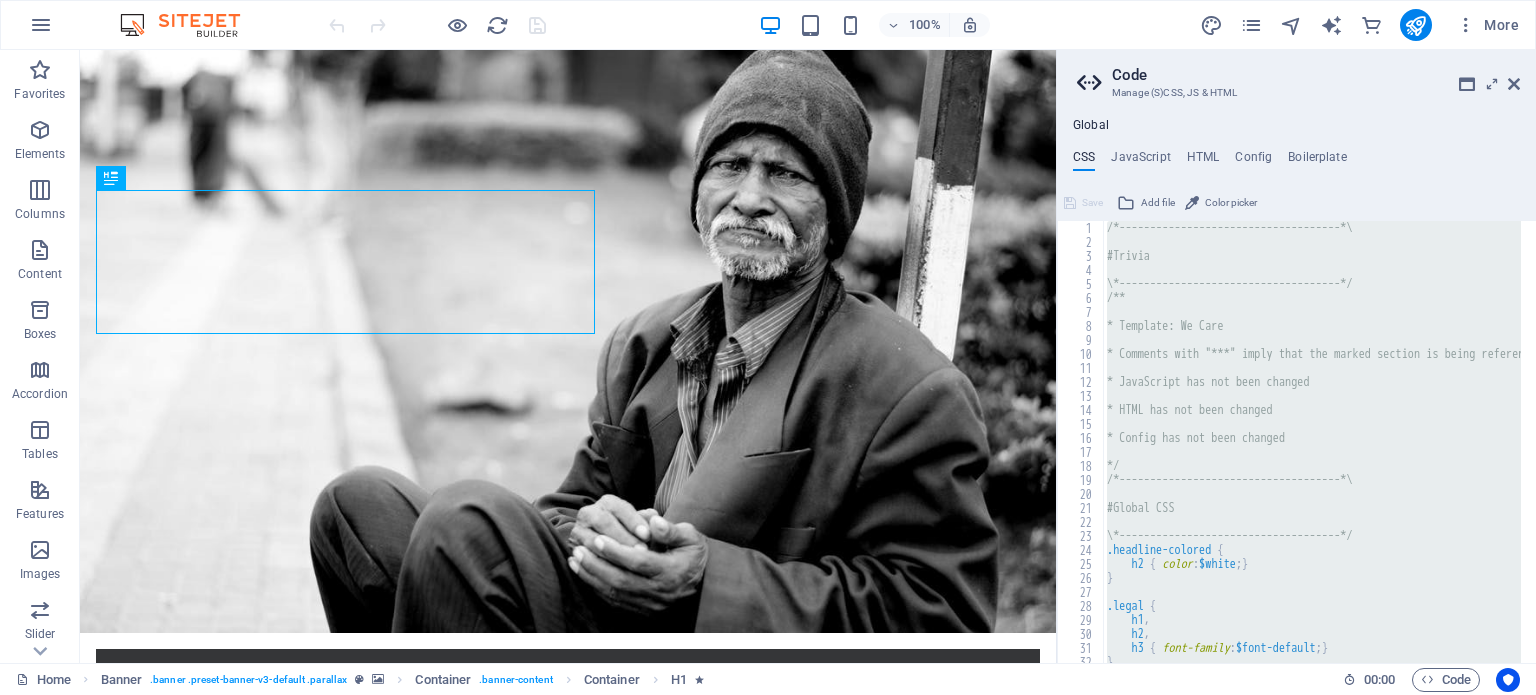 type 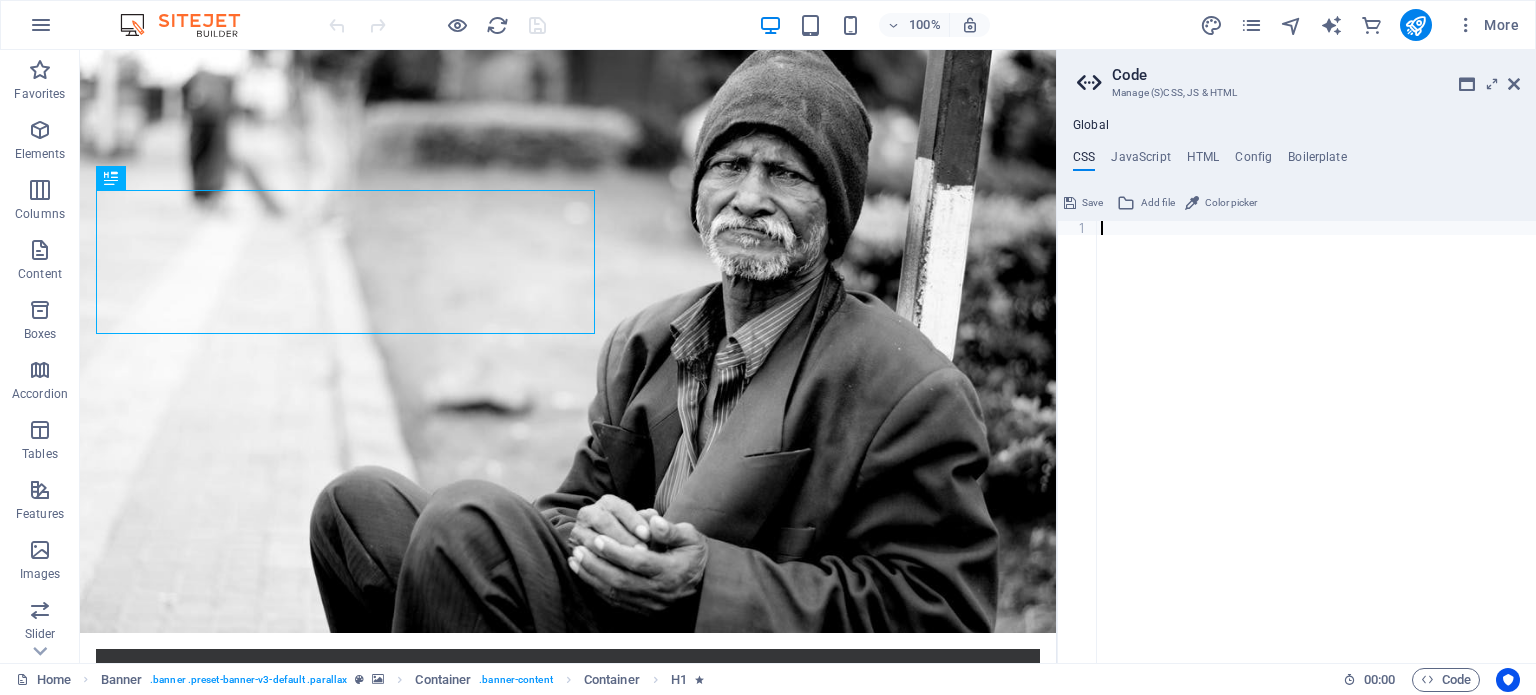 click on "Save" at bounding box center [1083, 203] 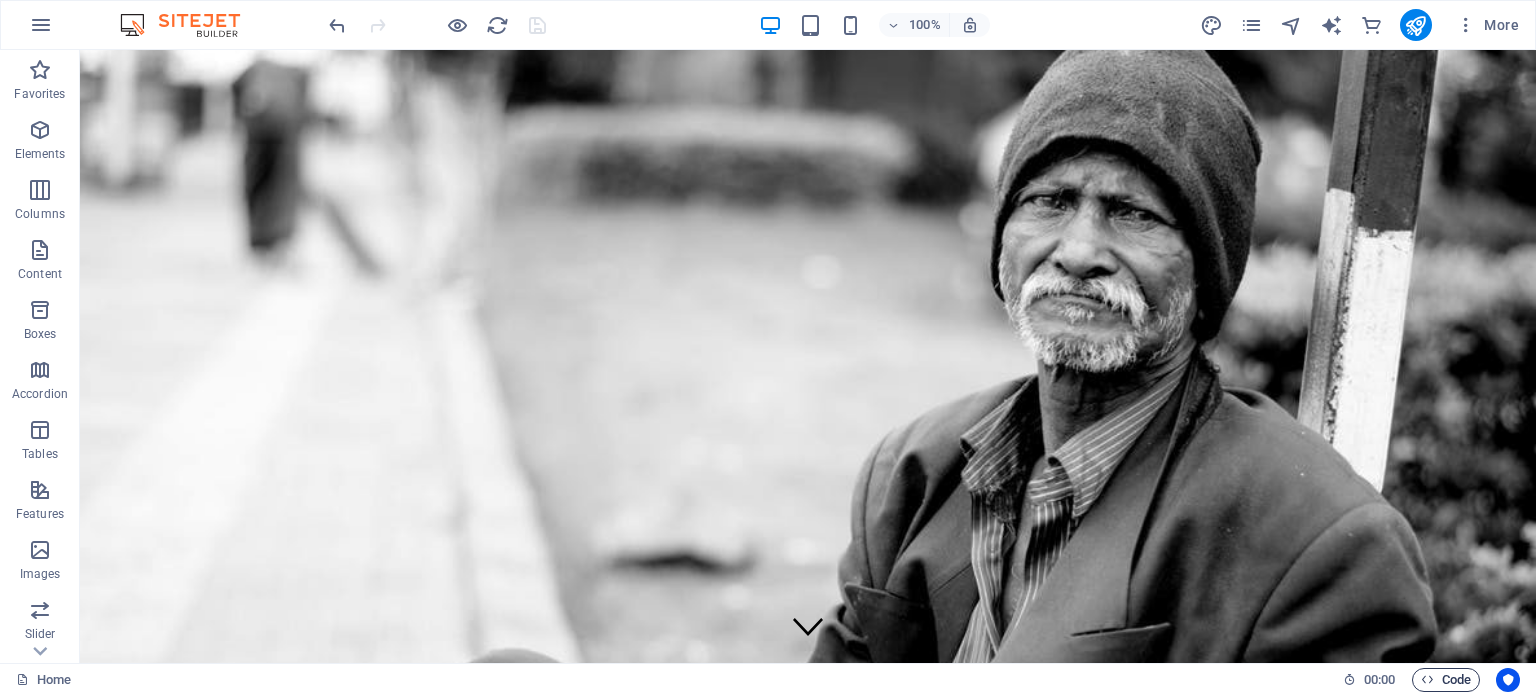 click on "Code" at bounding box center [1446, 680] 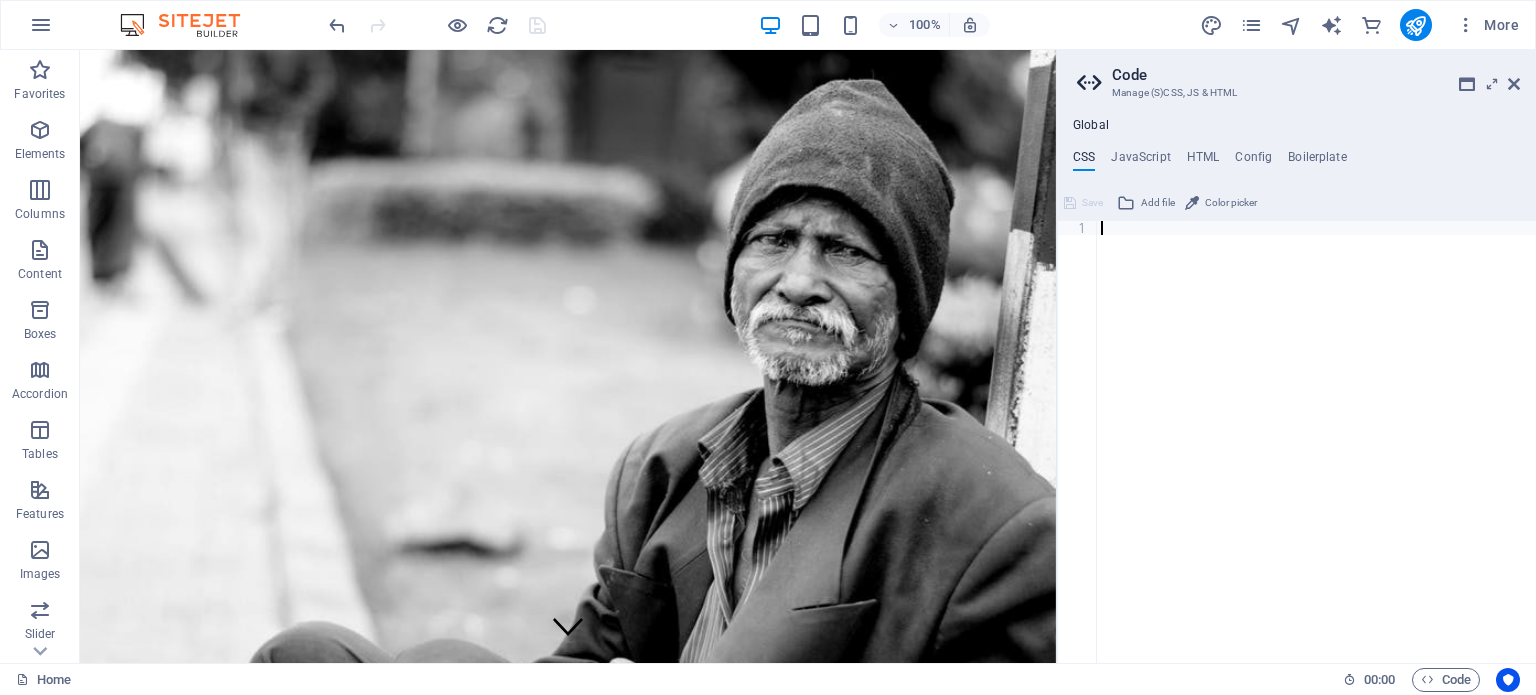 click on "Global CSS JavaScript HTML Config Boilerplate 1     הההההההההההההההההההההההההההההההההההההההההההההההההההההההההההההההההההההההההההההההההההההההההההההההההההההההההההההההההההההההההההההההההההההההההההההההההההההההההההההההההההההההההההההההההההההההההההההההההההההההההההההההההההההההההההההההההההההההההההההההההההההההההההההההה XXXXXXXXXXXXXXXXXXXXXXXXXXXXXXXXXXXXXXXXXXXXXXXXXXXXXXXXXXXXXXXXXXXXXXXXXXXXXXXXXXXXXXXXXXXXXXXXXXXXXXXXXXXXXXXXXXXXXXXXXXXXXXXXXXXXXXXXXXXXXXXXXXXXXXXXXXXXXXXXXXXXXXXXXXXXXXXXXXXXXXXXXXXXXXXXXXXXXXXXXXXXXXXXXXXXXXXXXXXXXXXXXXXXXXXXXXXXXXXXXXXXXXXXXXXXXXXX Save Add file Color picker     Save Add file     Save Add file" at bounding box center [1296, 390] 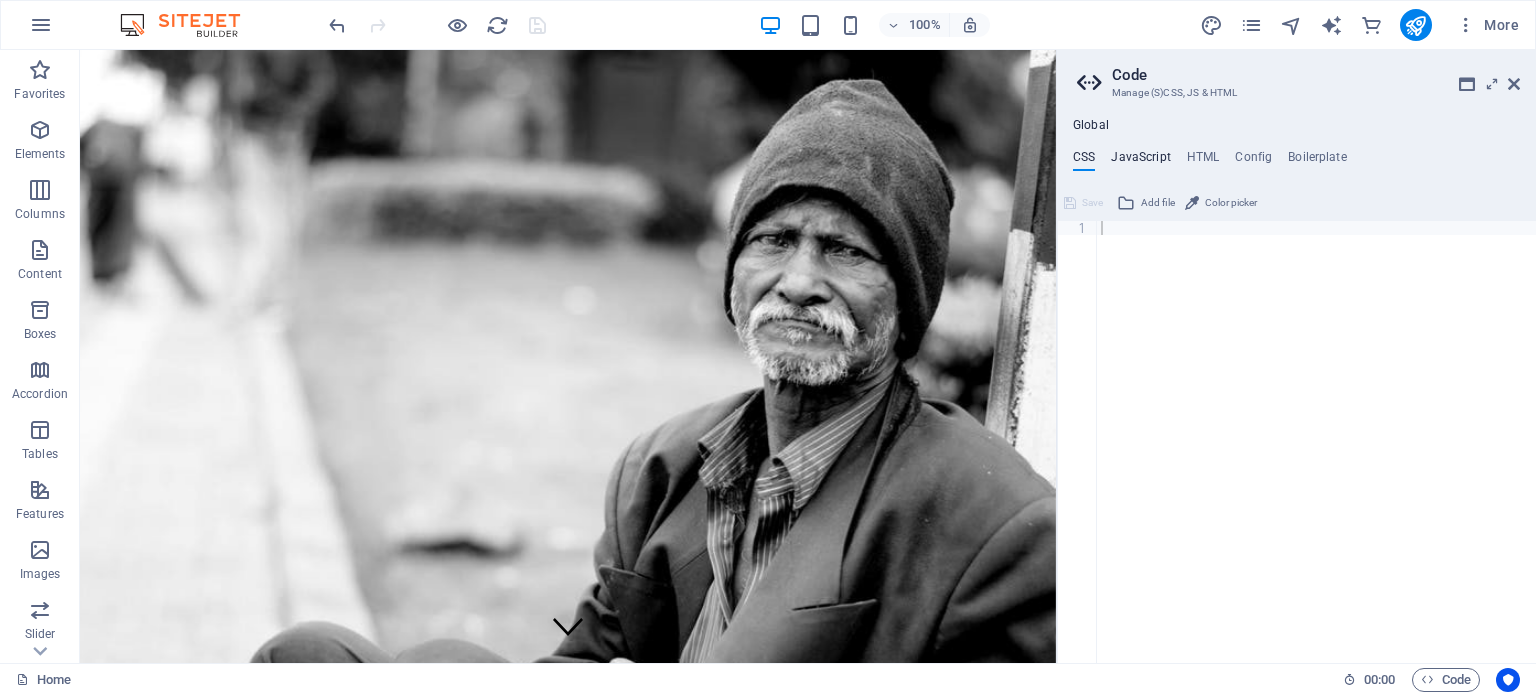 click on "JavaScript" at bounding box center (1140, 161) 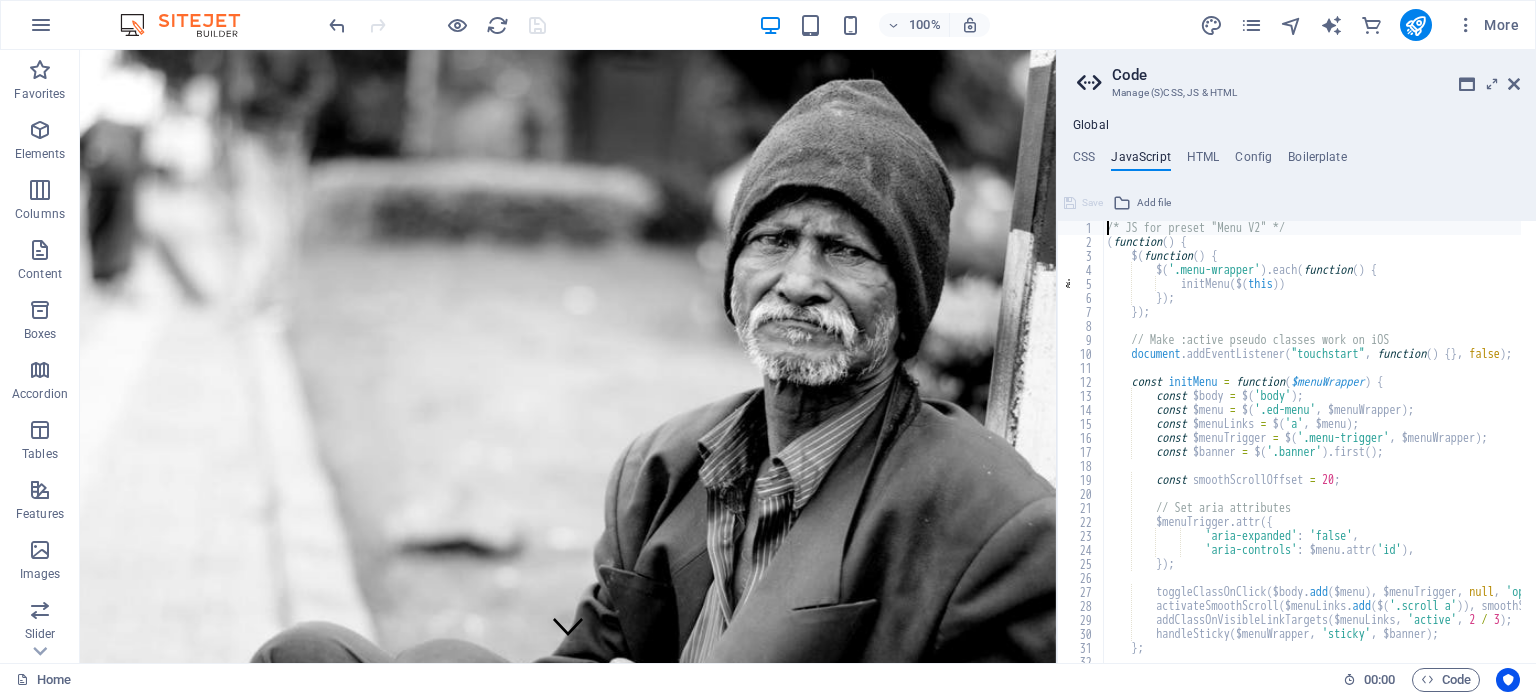 type on "/* End JS for preset "Footer Nornir" */" 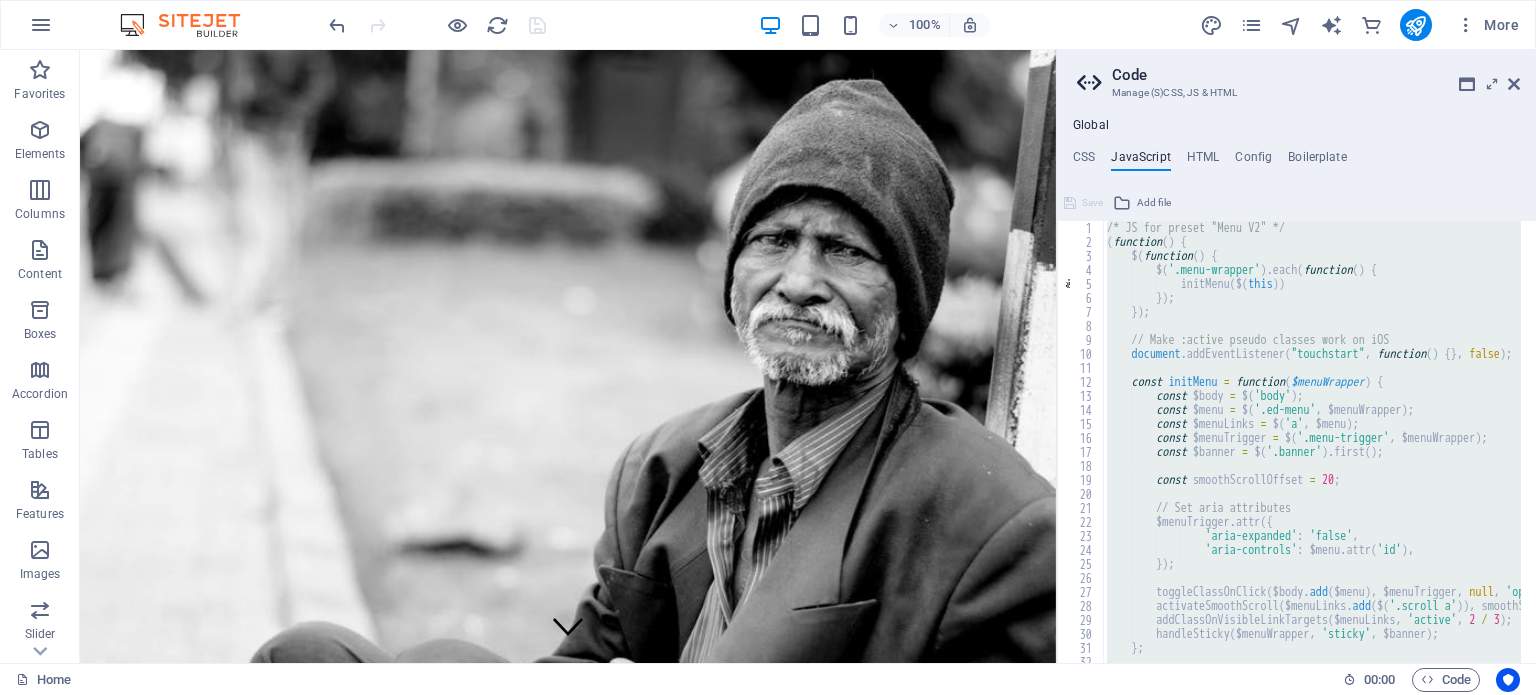 type 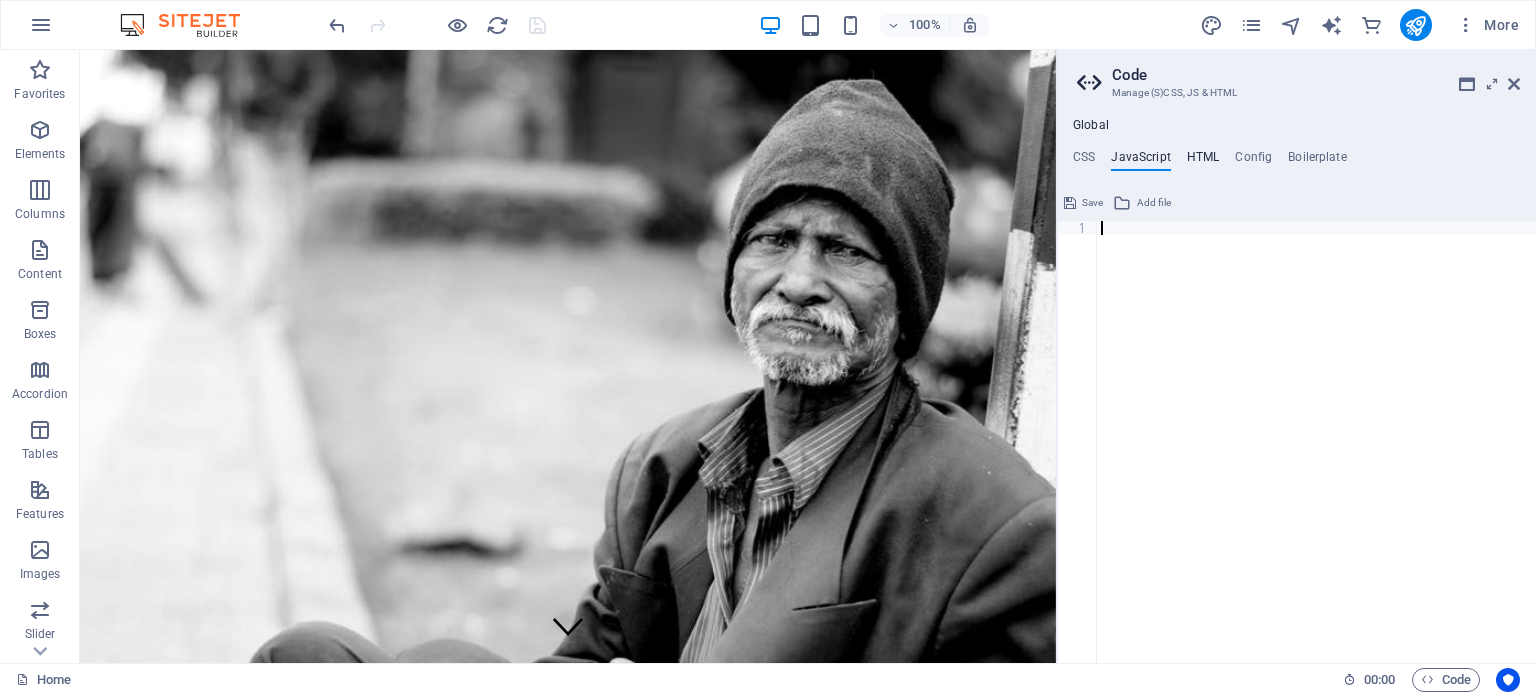 click on "HTML" at bounding box center (1203, 161) 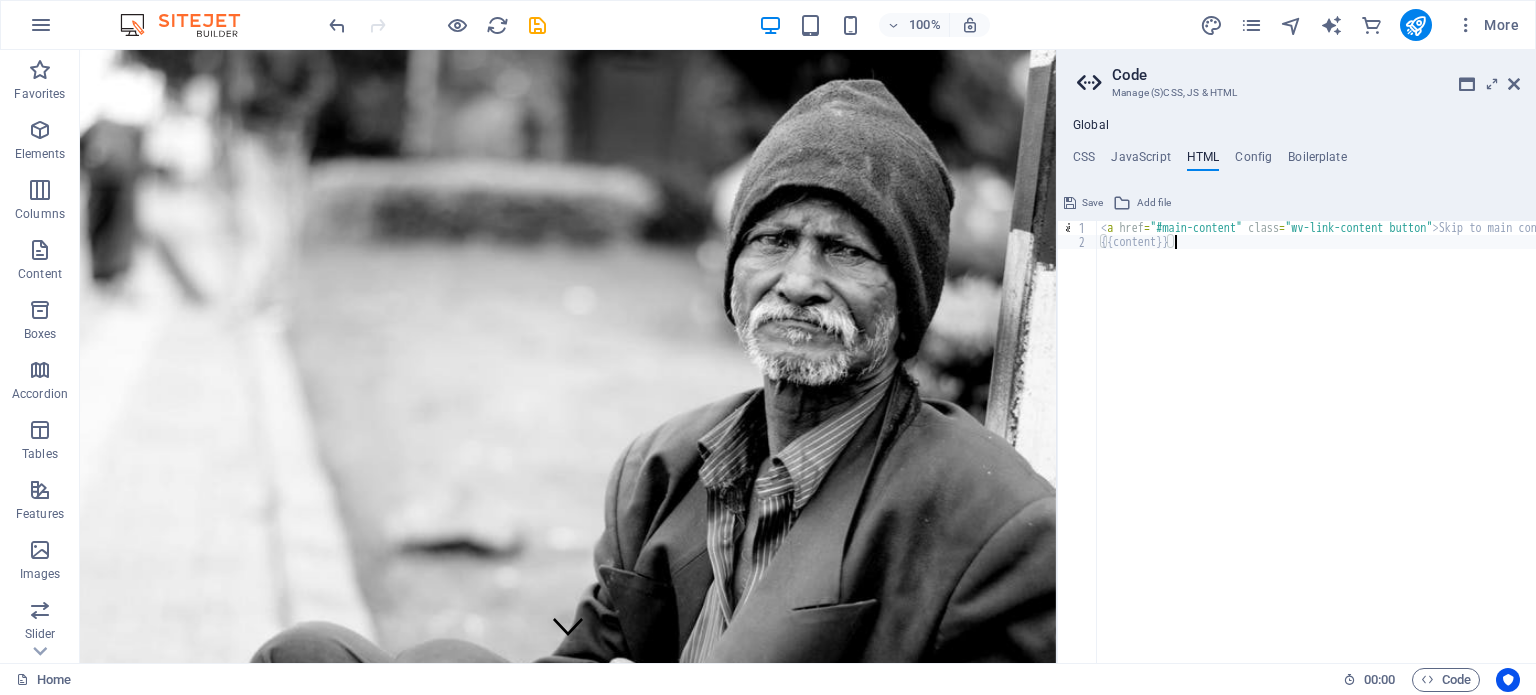 click on "< a   href = "#main-content"   class = "wv-link-content button" > Skip to main content </ a > {{content}}" at bounding box center (1367, 448) 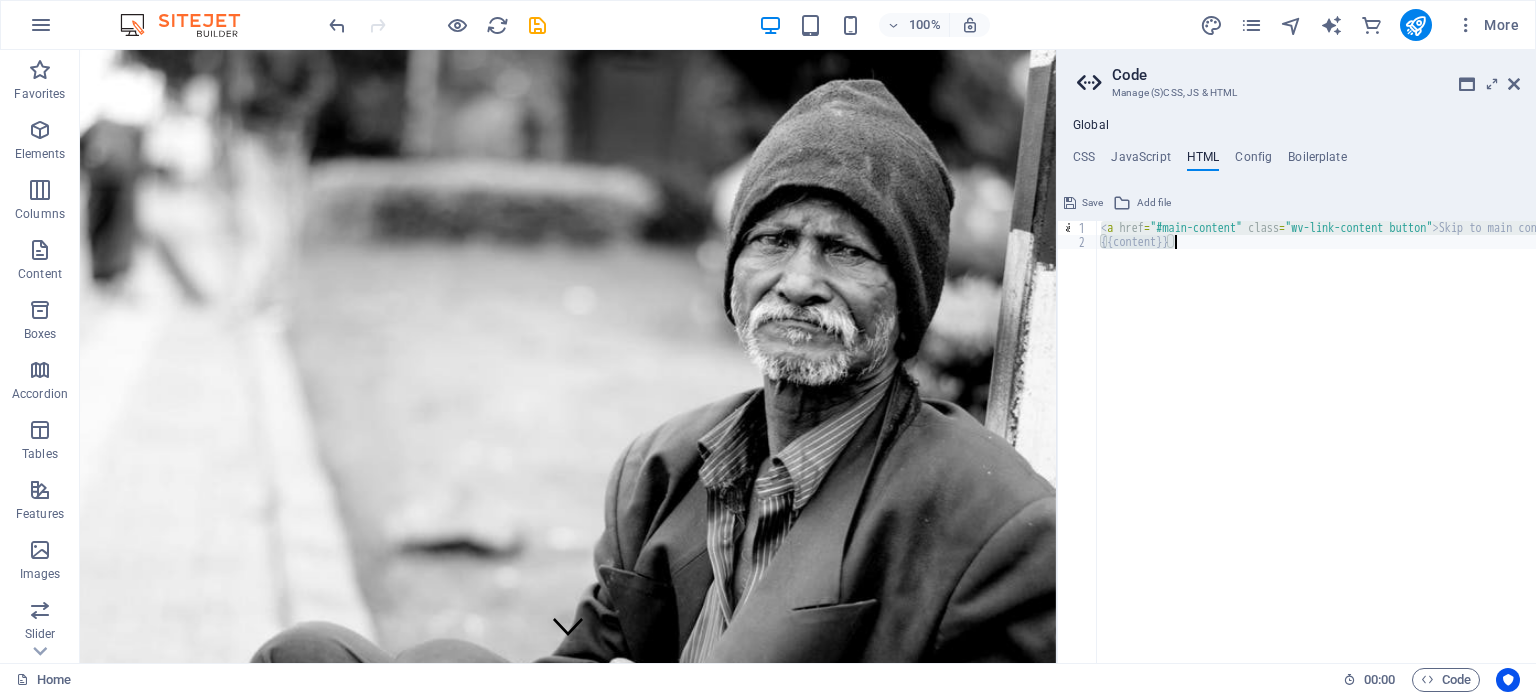 type on "<a href="#main-content" class="wv-link-content button">Skip to main content</a>" 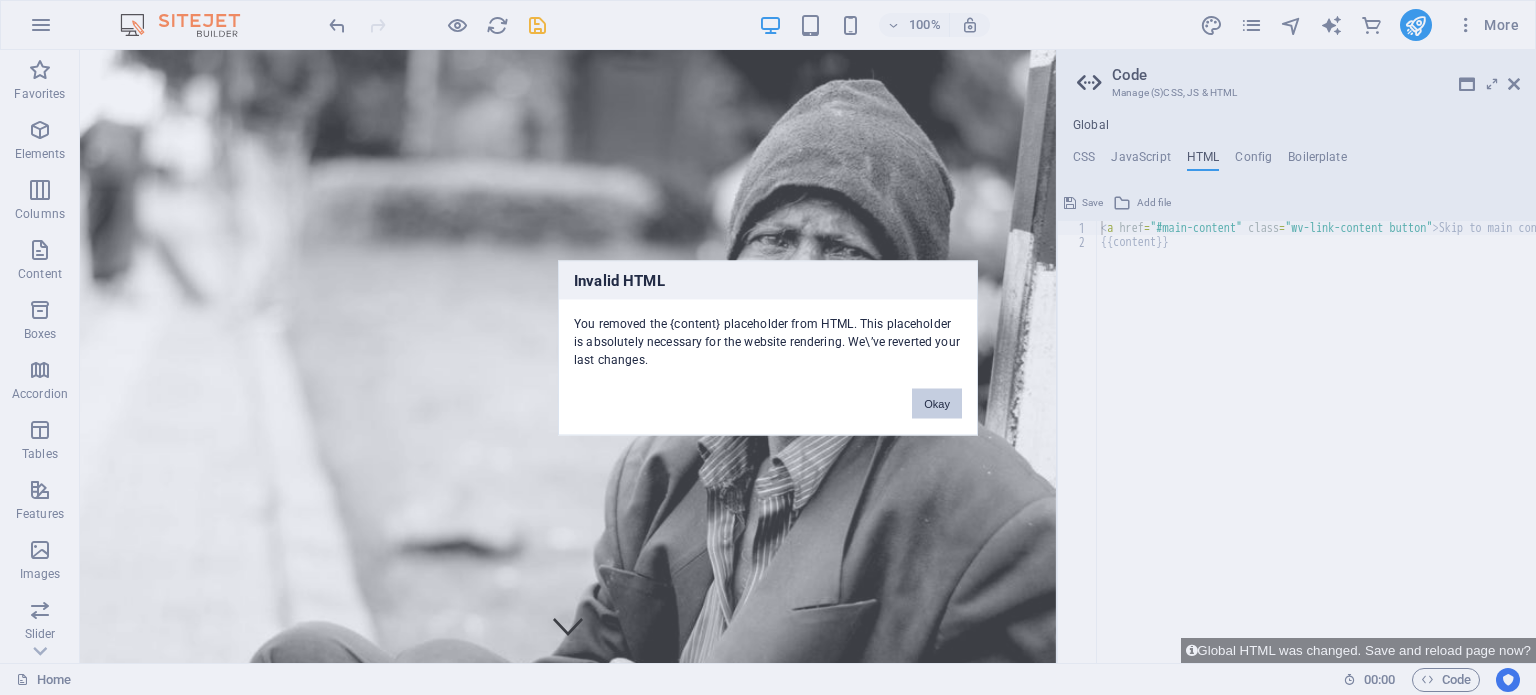 click on "Okay" at bounding box center [937, 403] 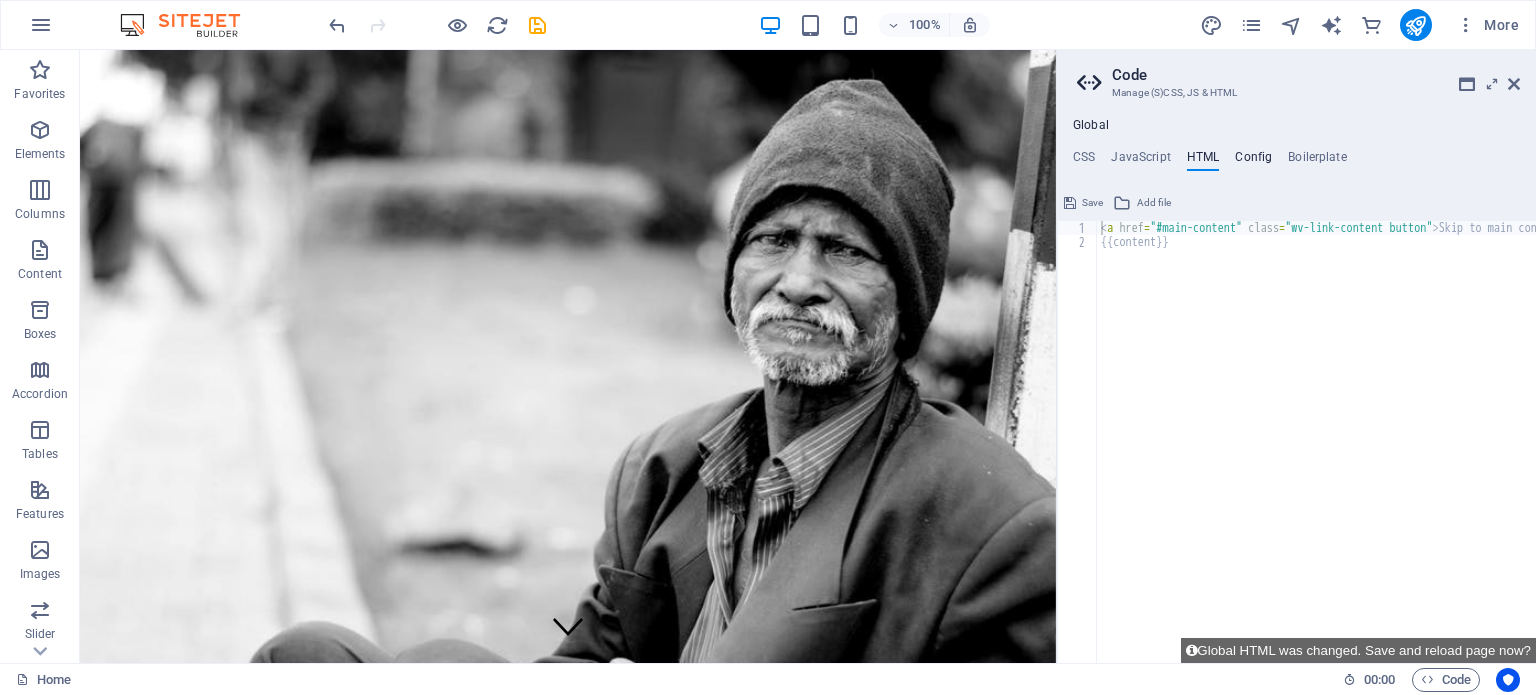 click on "Config" at bounding box center (1253, 161) 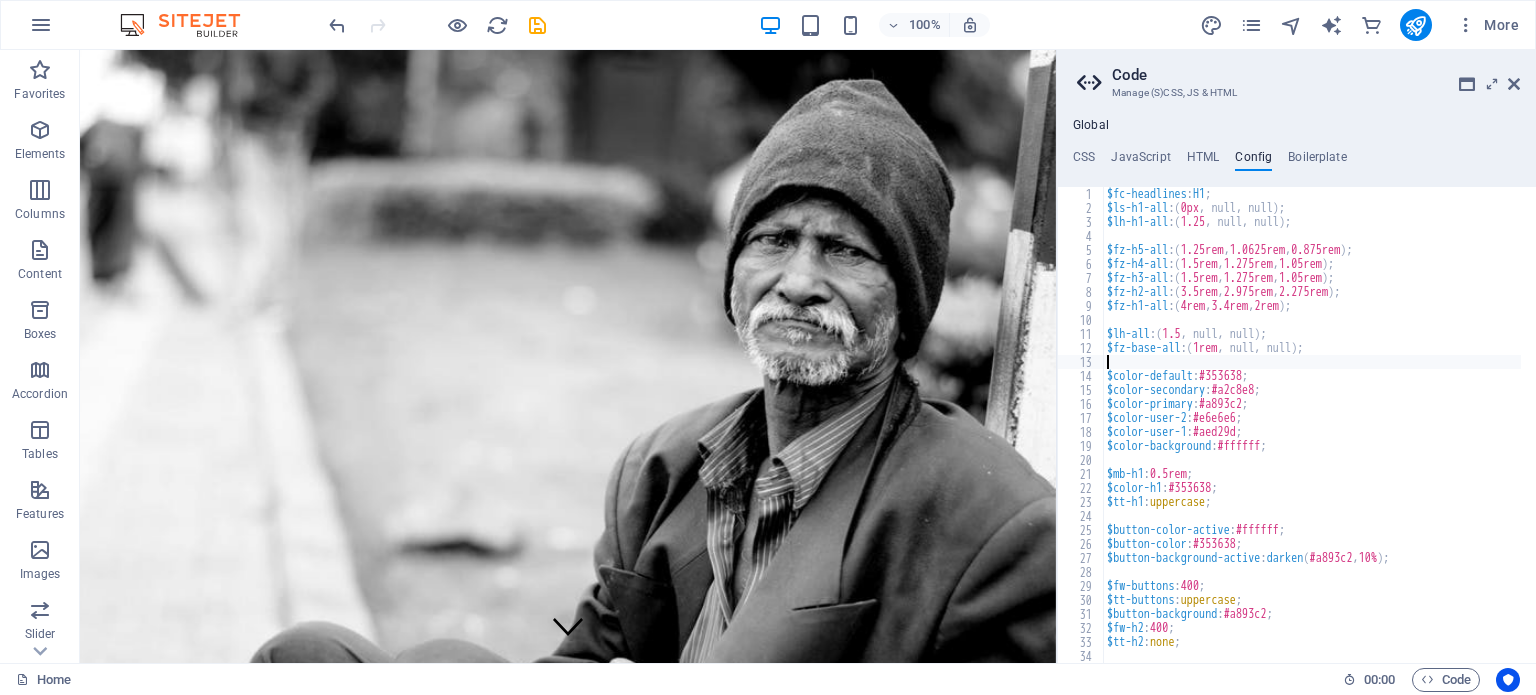click on "$fc-headlines :  H1 ; $ls-h1-all :  ( 0px , null, null ) ; $lh-h1-all :  ( 1.25 , null, null ) ; $fz-h5-all :  ( 1.25rem ,  1.0625rem ,  0.875rem ) ; $fz-h4-all :  ( 1.5rem ,  1.275rem ,  1.05rem ) ; $fz-h3-all :  ( 1.5rem ,  1.275rem ,  1.05rem ) ; $fz-h2-all :  ( 3.5rem ,  2.975rem ,  2.275rem ) ; $fz-h1-all :  ( 4rem ,  3.4rem ,  2rem ) ; $lh-all :  ( 1.5 , null, null ) ; $fz-base-all :  ( 1rem , null, null ) ; $color-default :  #353638 ; $color-secondary :  #a2c8e8 ; $color-primary :  #a893c2 ; $color-user-2 :  #e6e6e6 ; $color-user-1 :  #aed29d ; $color-background :  #ffffff ; $mb-h1 :  0.5rem ; $color-h1 :  #353638 ; $tt-h1 :  uppercase ; $button-color-active :  #ffffff ; $button-color :  #353638 ; $button-background-active :  darken ( #a893c2 ,  10% ) ; $fw-buttons :  400 ; $tt-buttons :  uppercase ; $button-background :  #a893c2 ; $fw-h2 :  400 ; $tt-h2 :  none ; $ff-h2 :  "[FONT_NAME]" ;" at bounding box center [1312, 439] 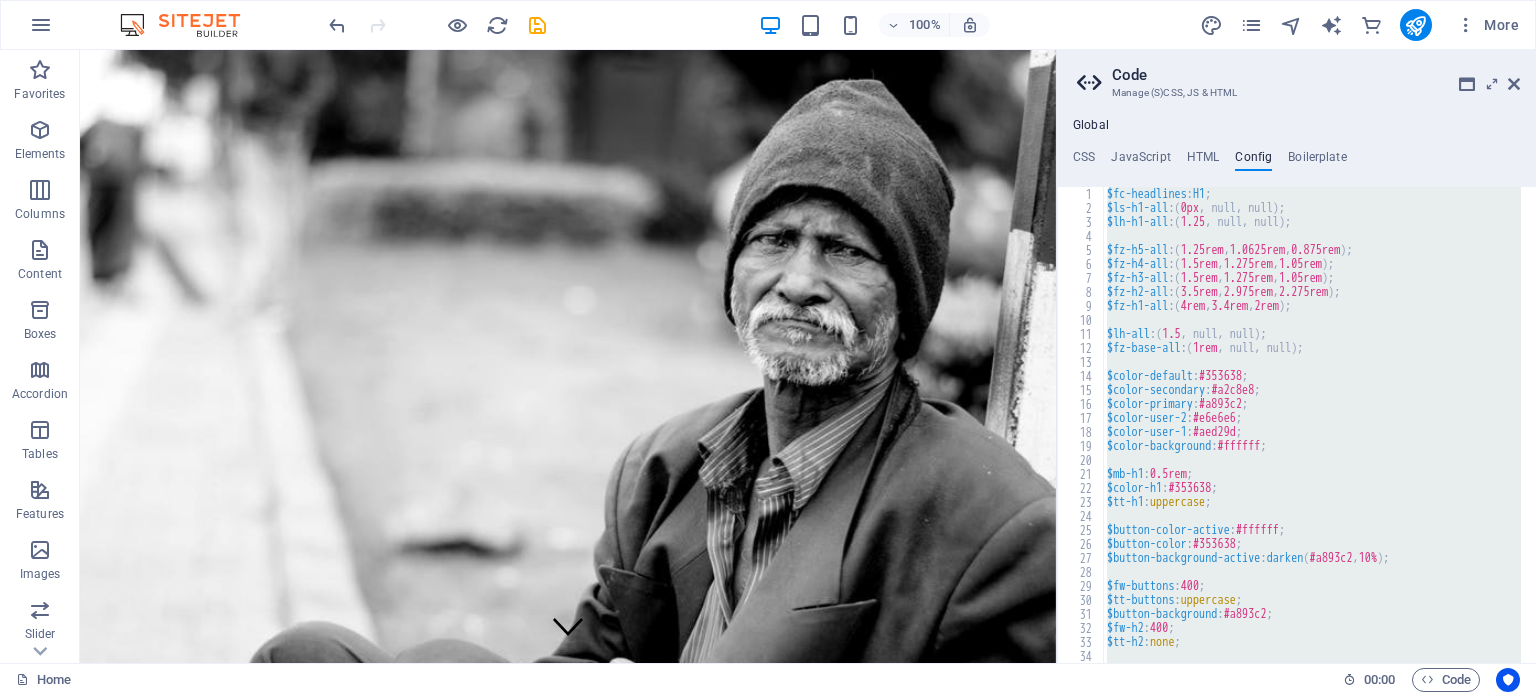 type 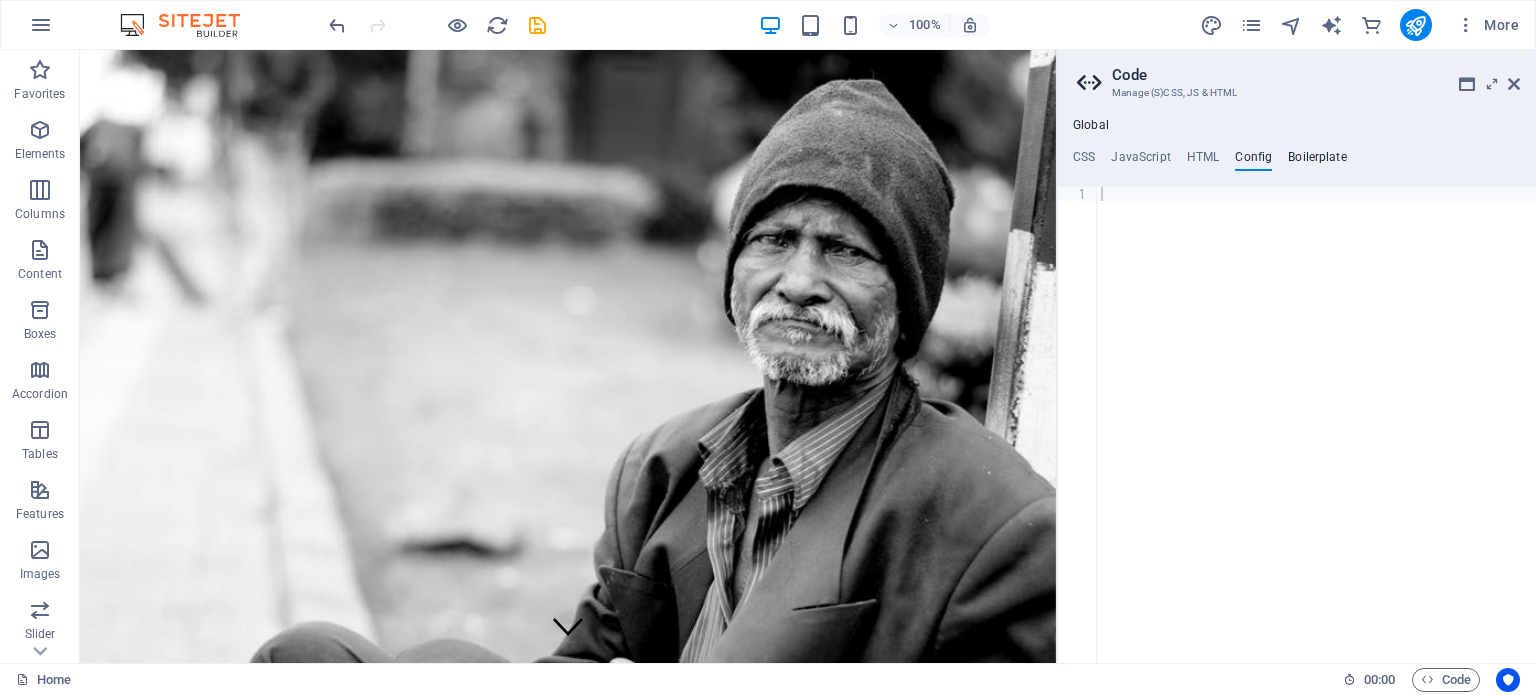 click on "Boilerplate" at bounding box center [1317, 161] 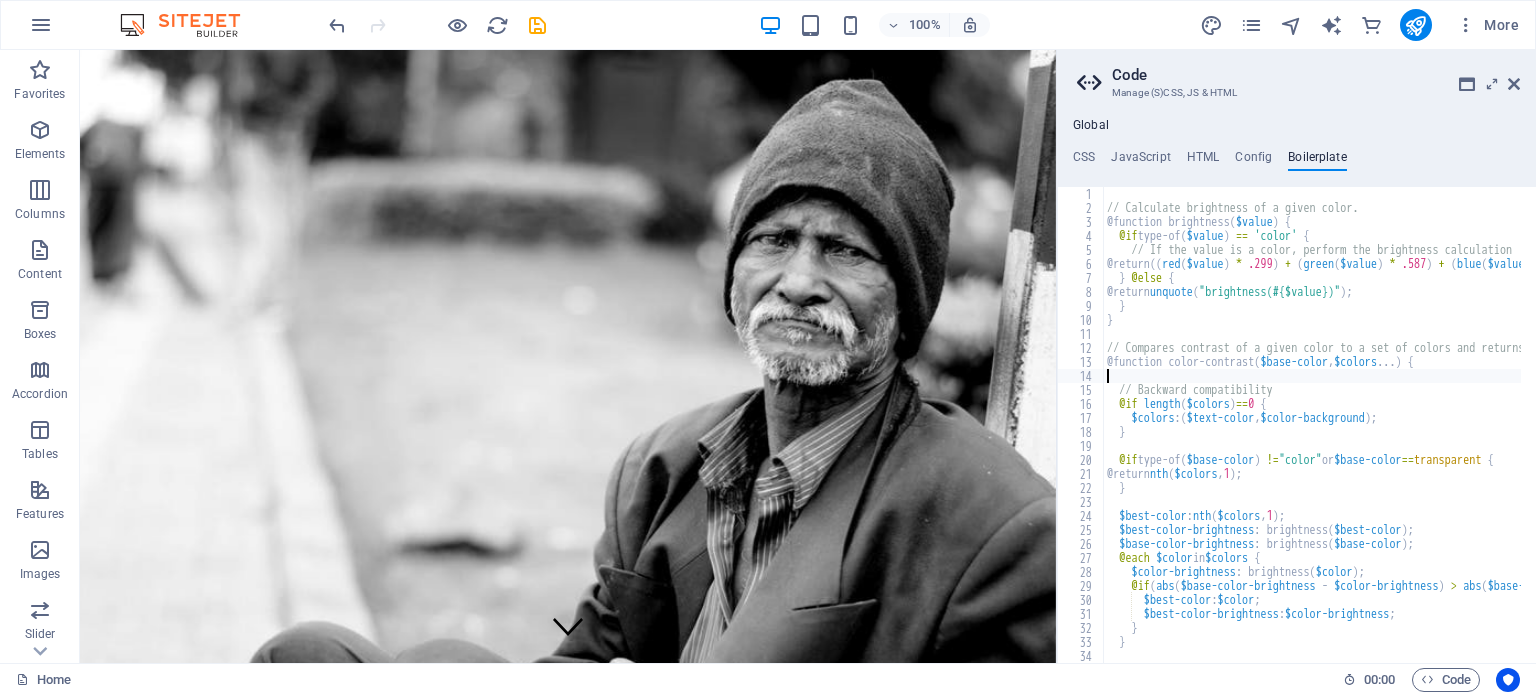 click on "// Calculate brightness of a given color. @function brightness ( $value )   {    @if  type-of ( $value )   ==   'color'   {      // If the value is a color, perform the brightness calculation     @return  (( red ( $value )   *   .299 )   +   ( green ( $value )   *   .587 )   +   ( blue ( $value )   *   .114 ))  /  255   *   100% ;    }   @else   {     @return  unquote ( "brightness(#{$value})" ) ;    } } // Compares contrast of a given color to a set of colors and returns whichever is most "contrasty" @function color-contrast ( $base-color ,  $colors ... )   {    // Backward compatibility    @if   length ( $colors ) == 0   {      $colors :  ( $text-color ,  $color-background ) ;    }    @if  type-of ( $base-color )   != "color" or  $base-color == transparent   {     @return  nth ( $colors ,  1 ) ;    }    $best-color :  nth ( $colors ,  1 ) ;    $best-color-brightness : brightness ( $best-color ) ;    $base-color-brightness : brightness ( $base-color ) ;    @each   $color  in  $colors   {      : brightness (" at bounding box center (1996, 431) 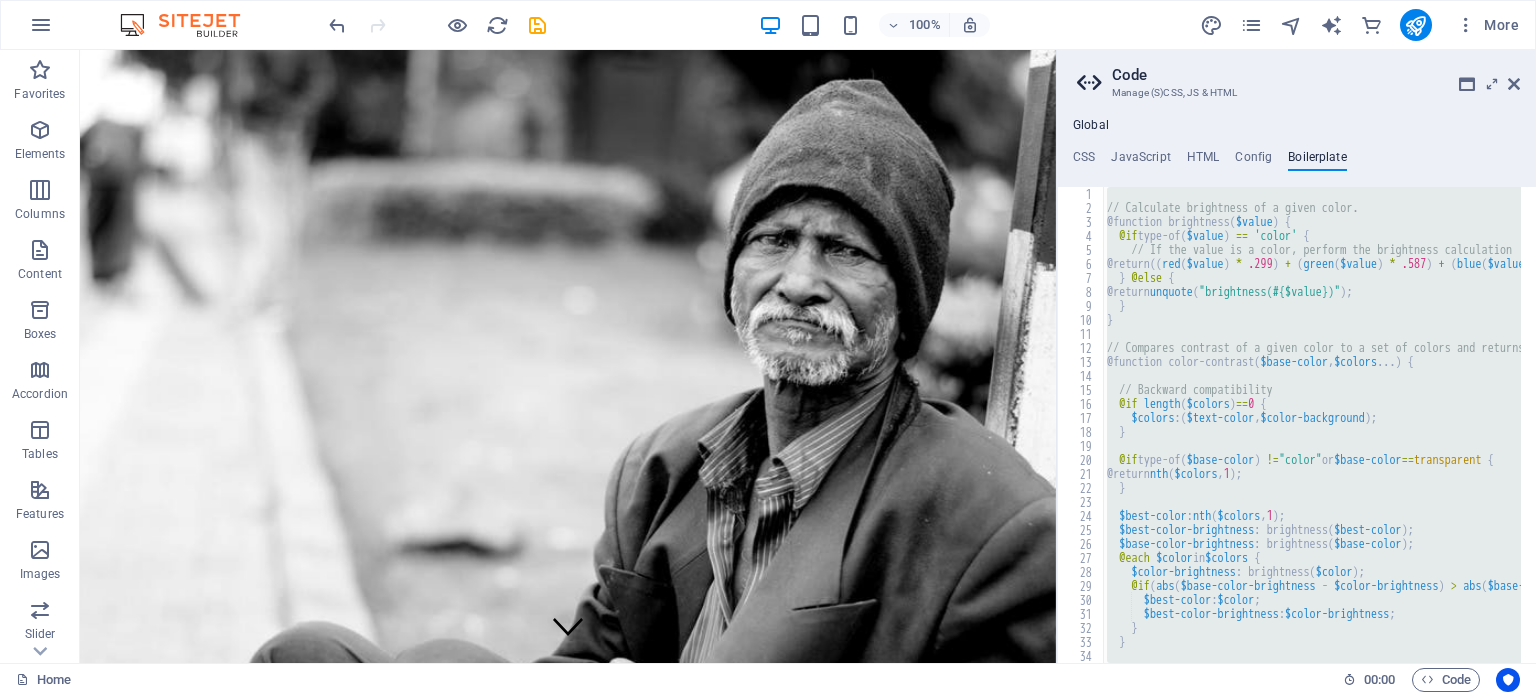 click on "// Calculate brightness of a given color. @function brightness ( $value )   {    @if  type-of ( $value )   ==   'color'   {      // If the value is a color, perform the brightness calculation     @return  (( red ( $value )   *   .299 )   +   ( green ( $value )   *   .587 )   +   ( blue ( $value )   *   .114 ))  /  255   *   100% ;    }   @else   {     @return  unquote ( "brightness(#{$value})" ) ;    } } // Compares contrast of a given color to a set of colors and returns whichever is most "contrasty" @function color-contrast ( $base-color ,  $colors ... )   {    // Backward compatibility    @if   length ( $colors ) == 0   {      $colors :  ( $text-color ,  $color-background ) ;    }    @if  type-of ( $base-color )   != "color" or  $base-color == transparent   {     @return  nth ( $colors ,  1 ) ;    }    $best-color :  nth ( $colors ,  1 ) ;    $best-color-brightness : brightness ( $best-color ) ;    $base-color-brightness : brightness ( $base-color ) ;    @each   $color  in  $colors   {      : brightness (" at bounding box center (1312, 425) 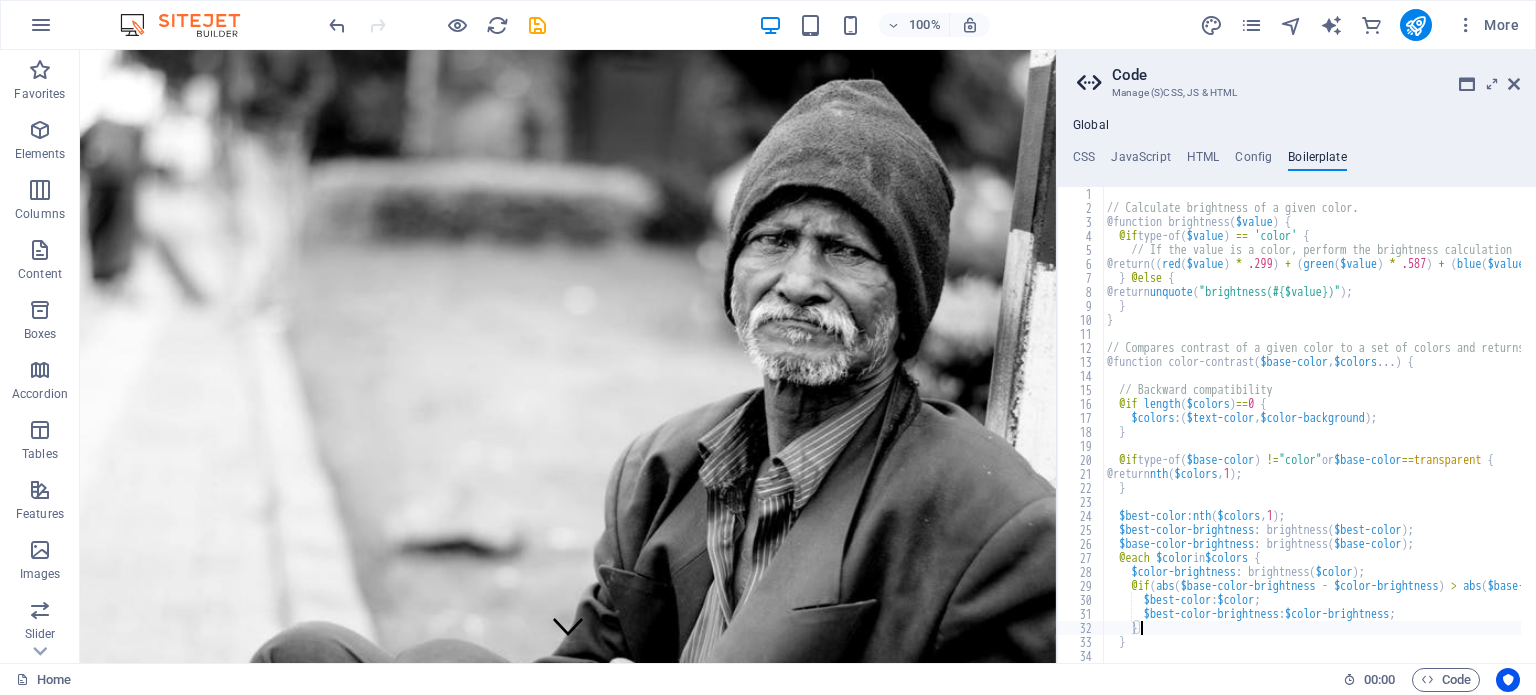 type on "}" 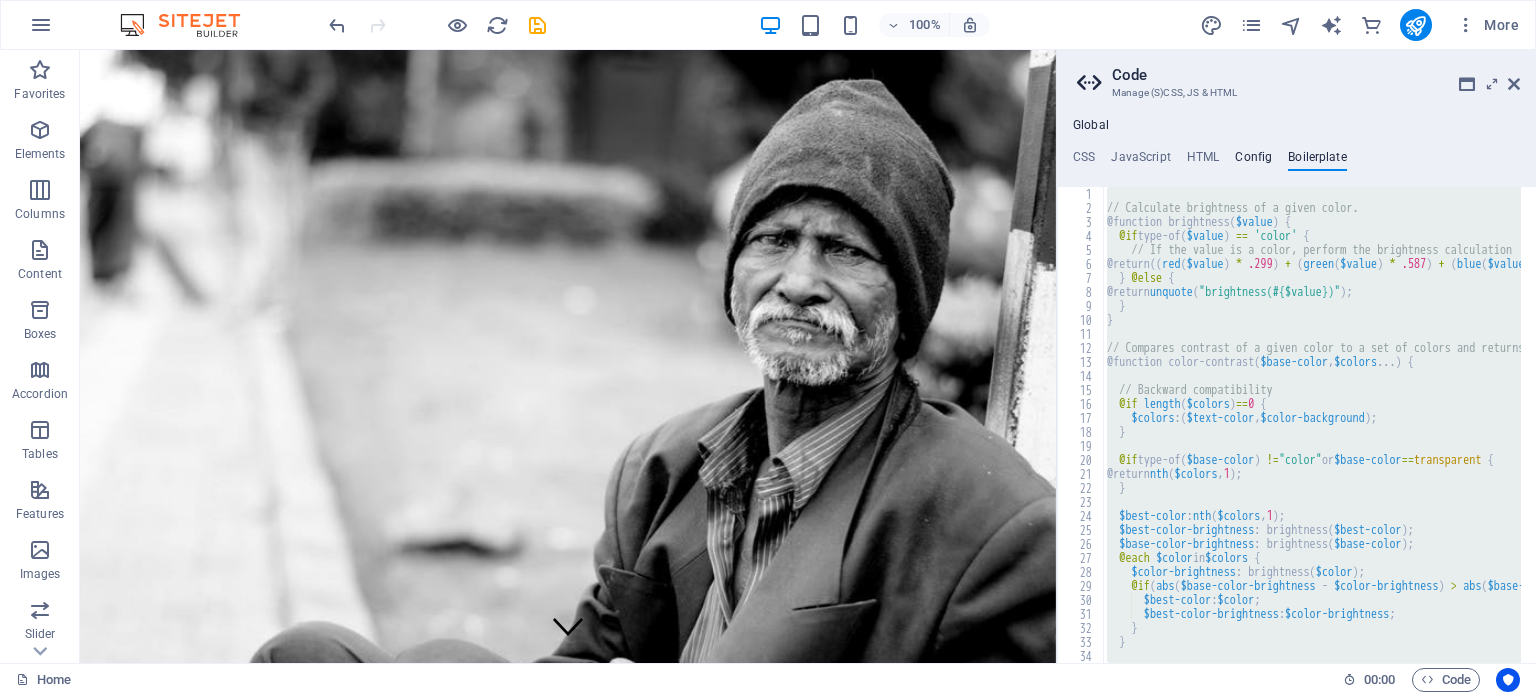 click on "Config" at bounding box center [1253, 161] 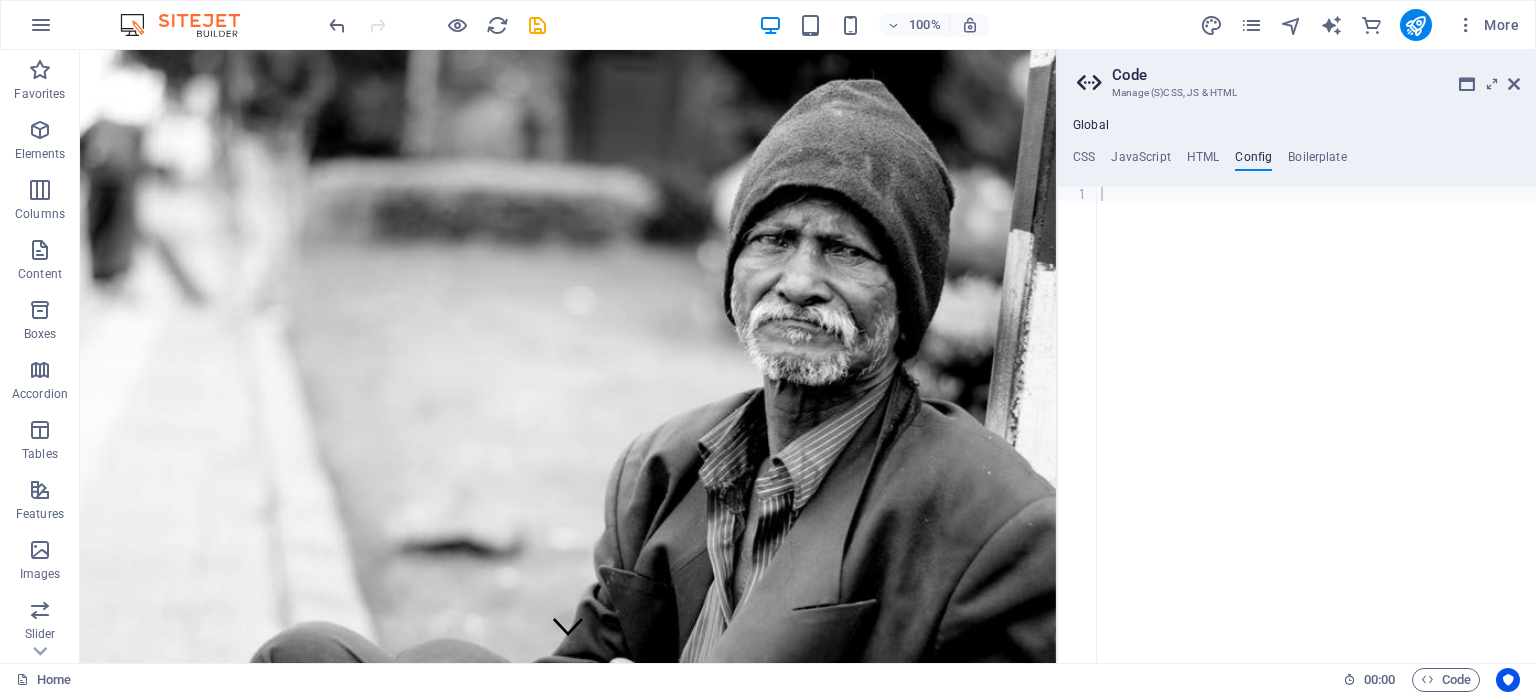 click on "CSS JavaScript HTML Config Boilerplate" at bounding box center (1296, 161) 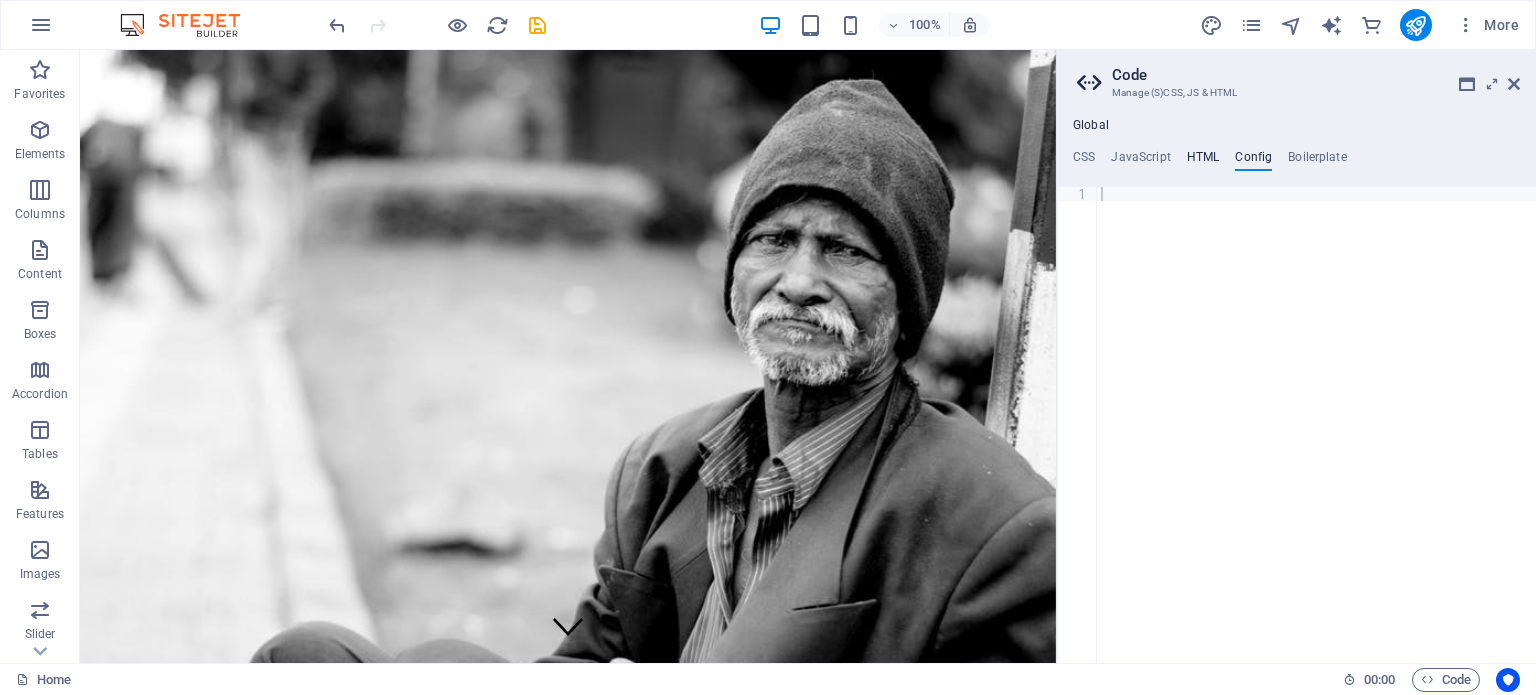 click on "HTML" at bounding box center (1203, 161) 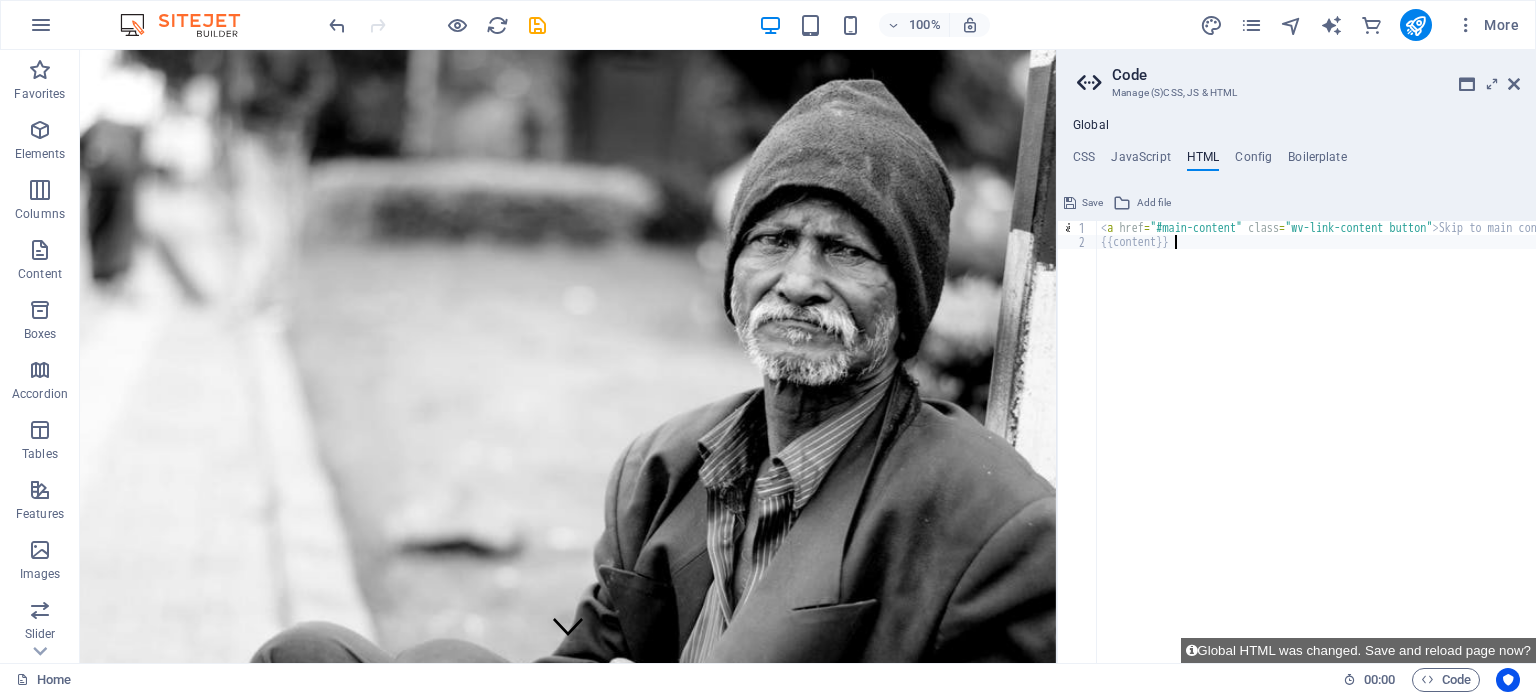 click on "< a   href = "#main-content"   class = "wv-link-content button" > Skip to main content </ a > {{content}}" at bounding box center (1367, 456) 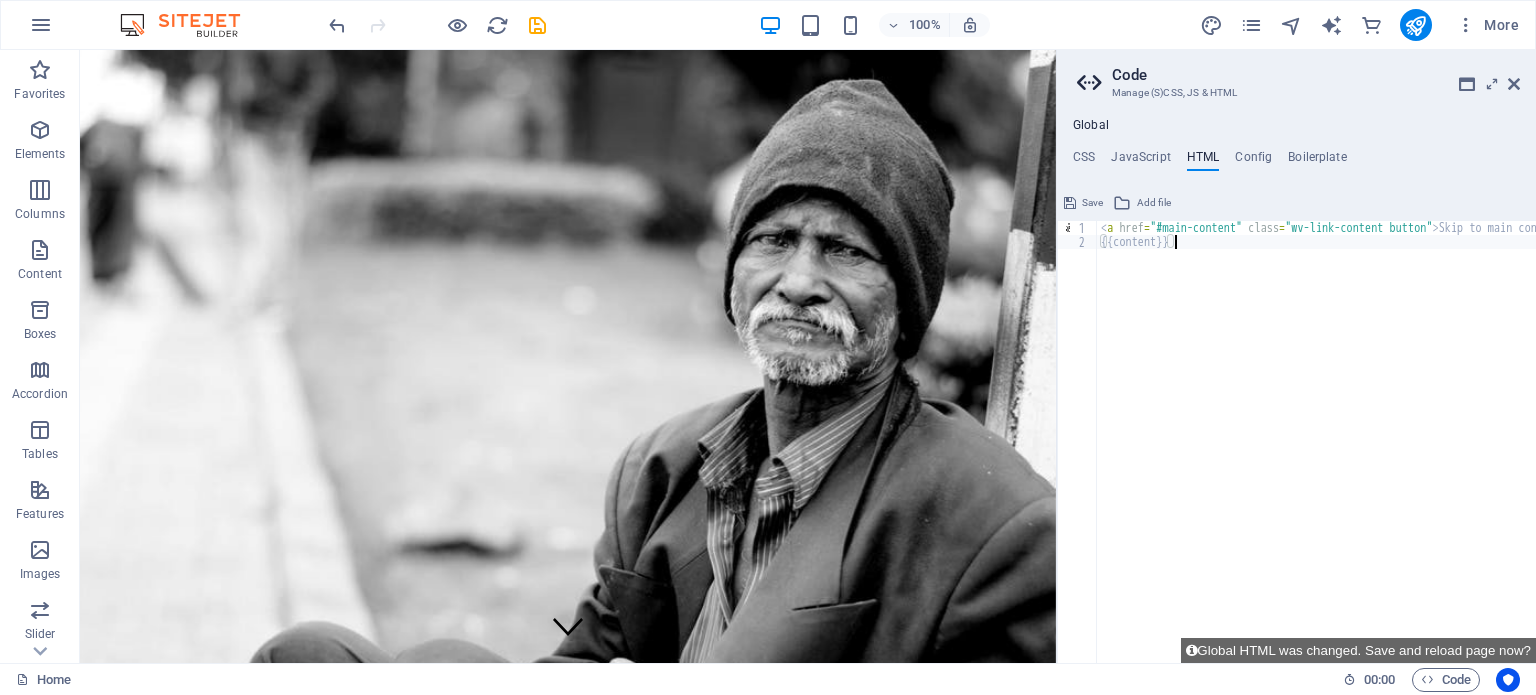 type on "<a href="#main-content" class="wv-link-content button">Skip to main content</a>" 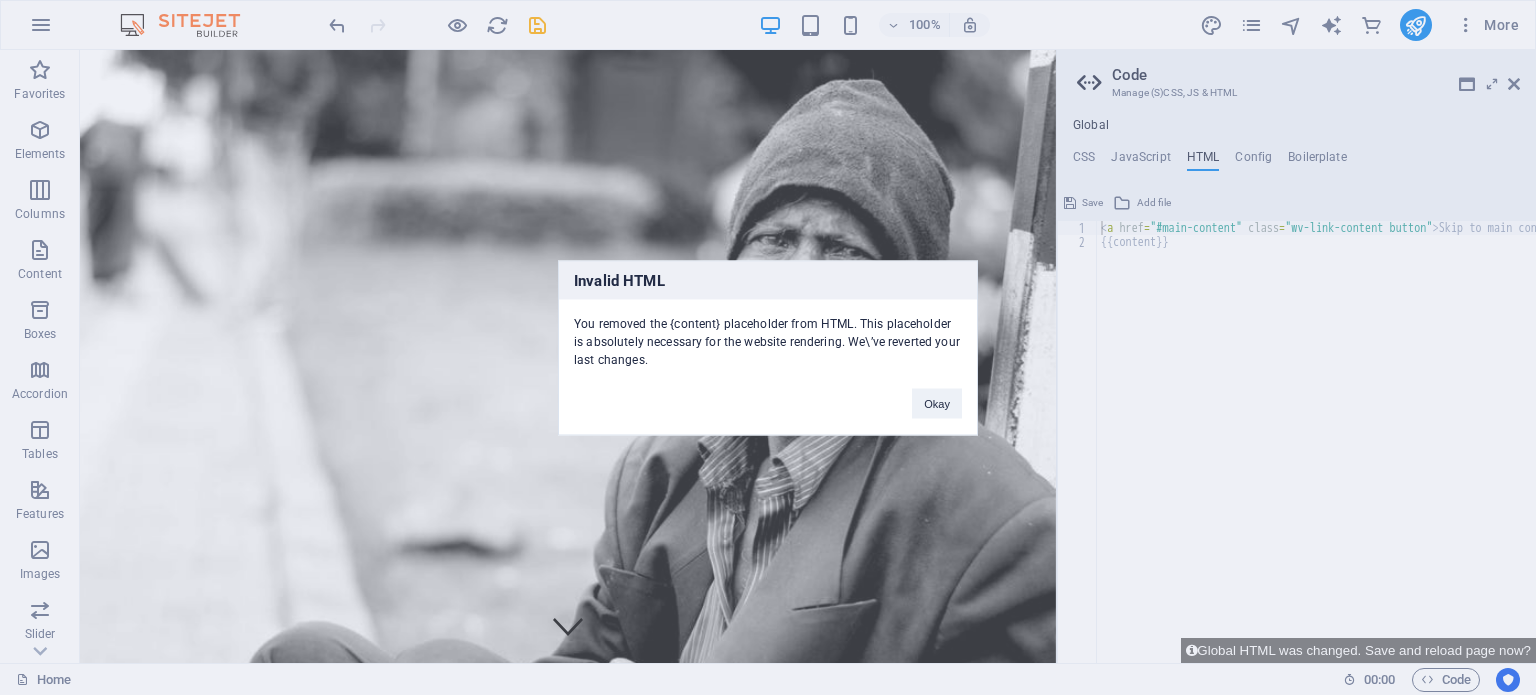type 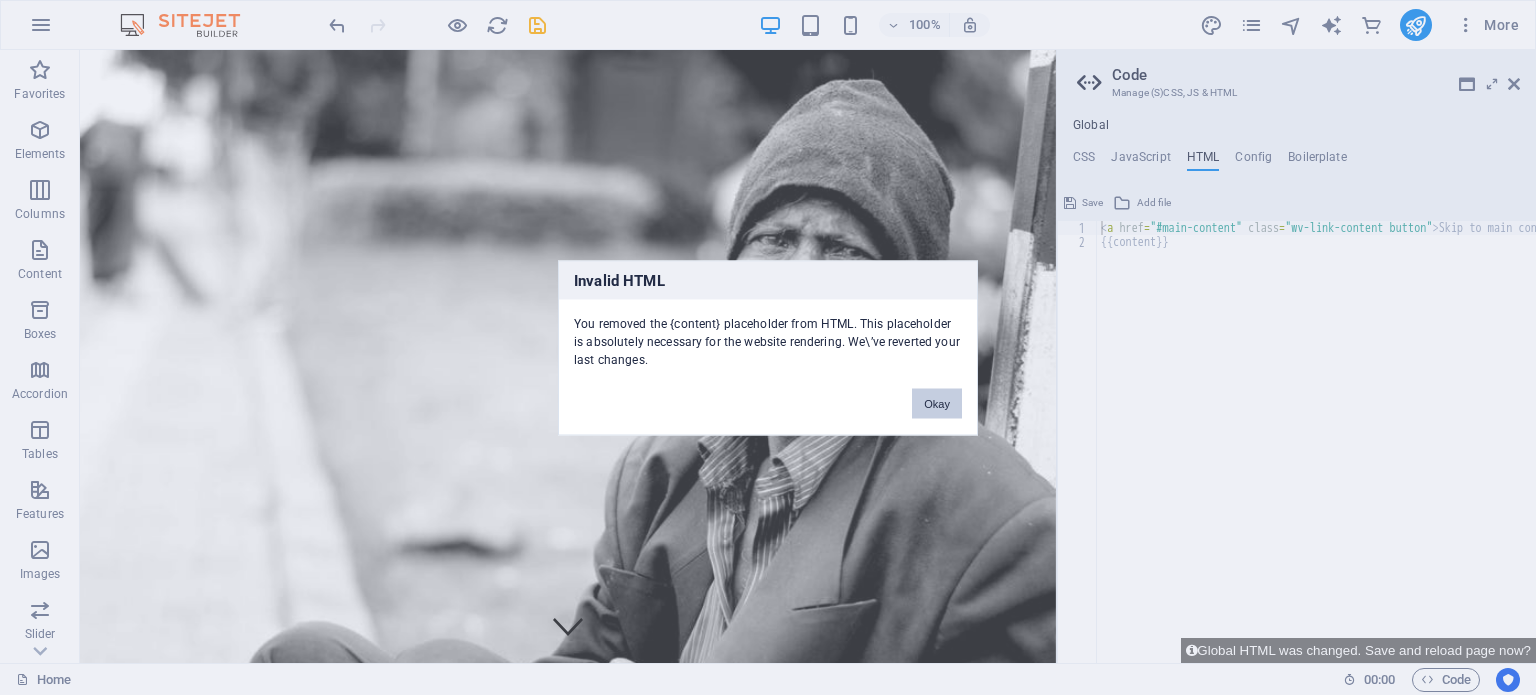 click on "Okay" at bounding box center (937, 403) 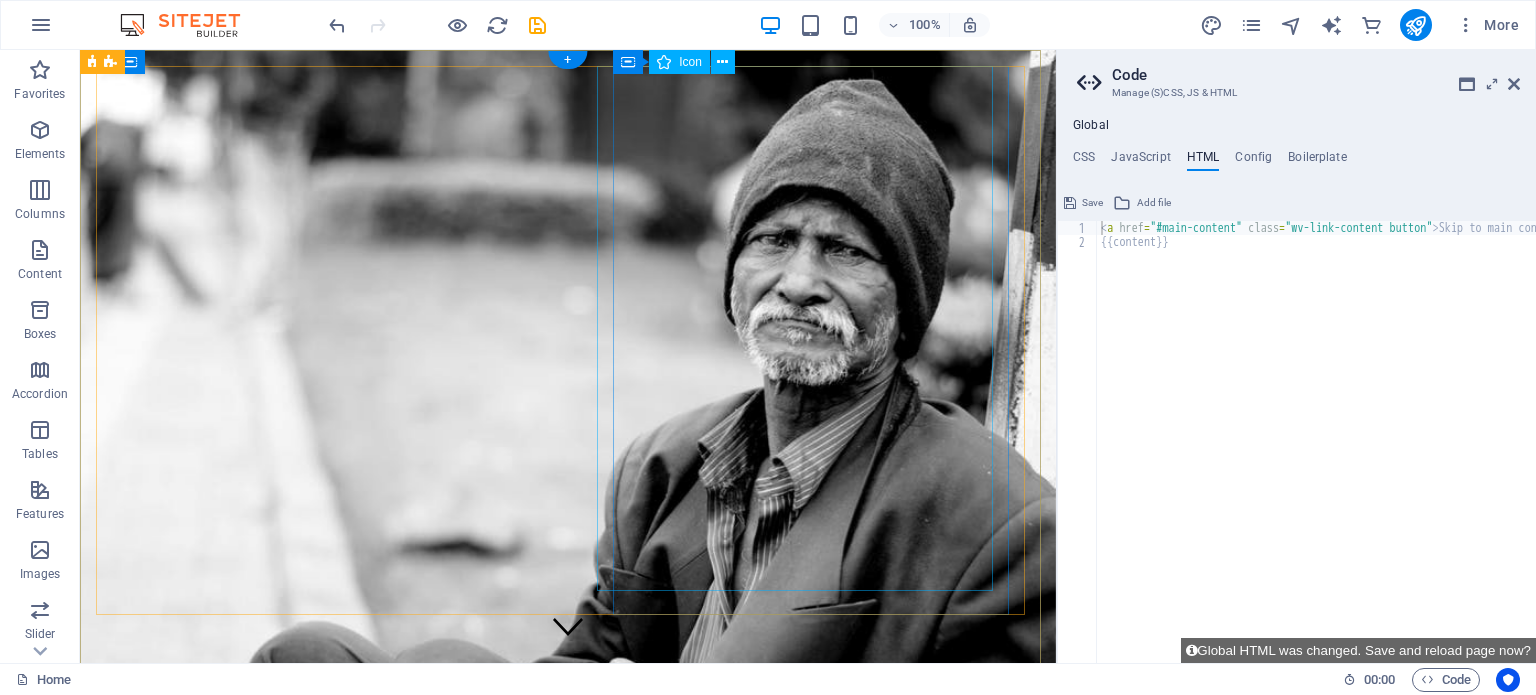click at bounding box center (560, 1635) 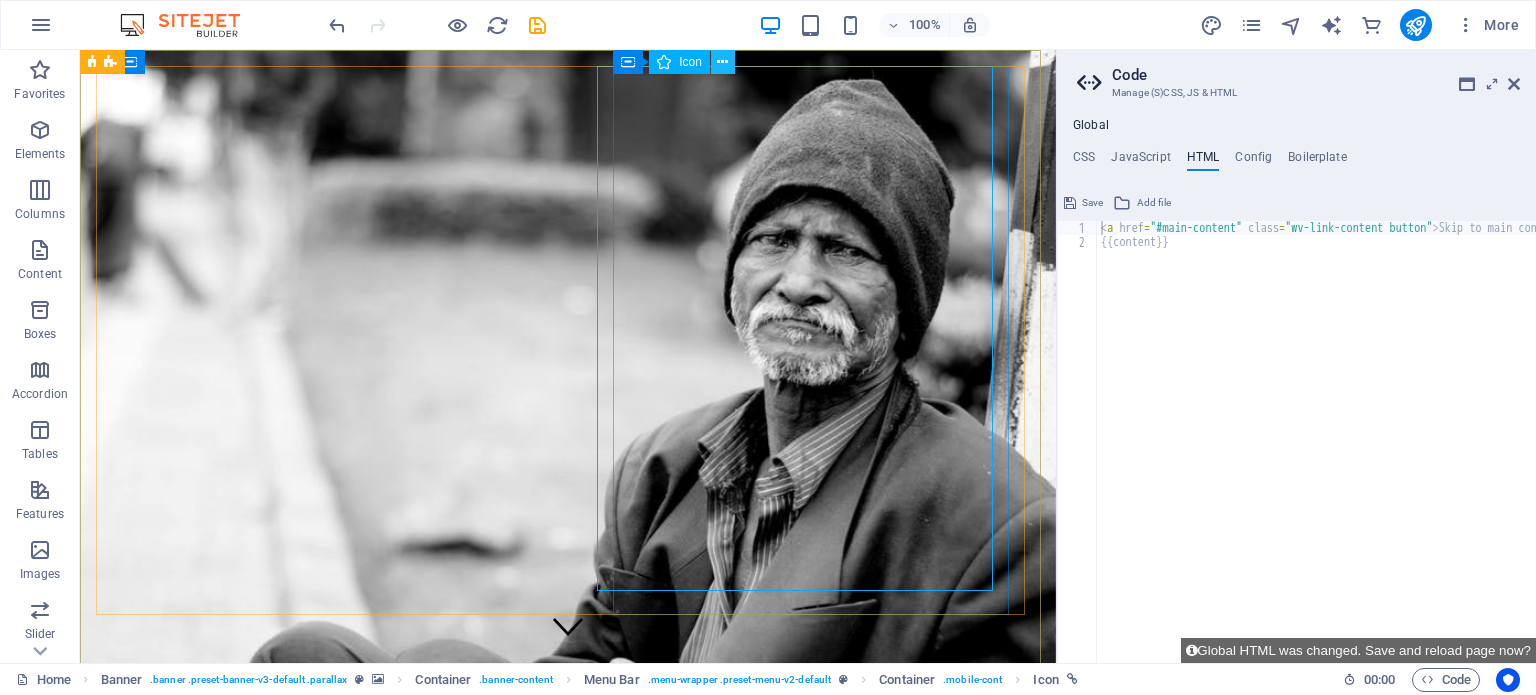 click at bounding box center (722, 62) 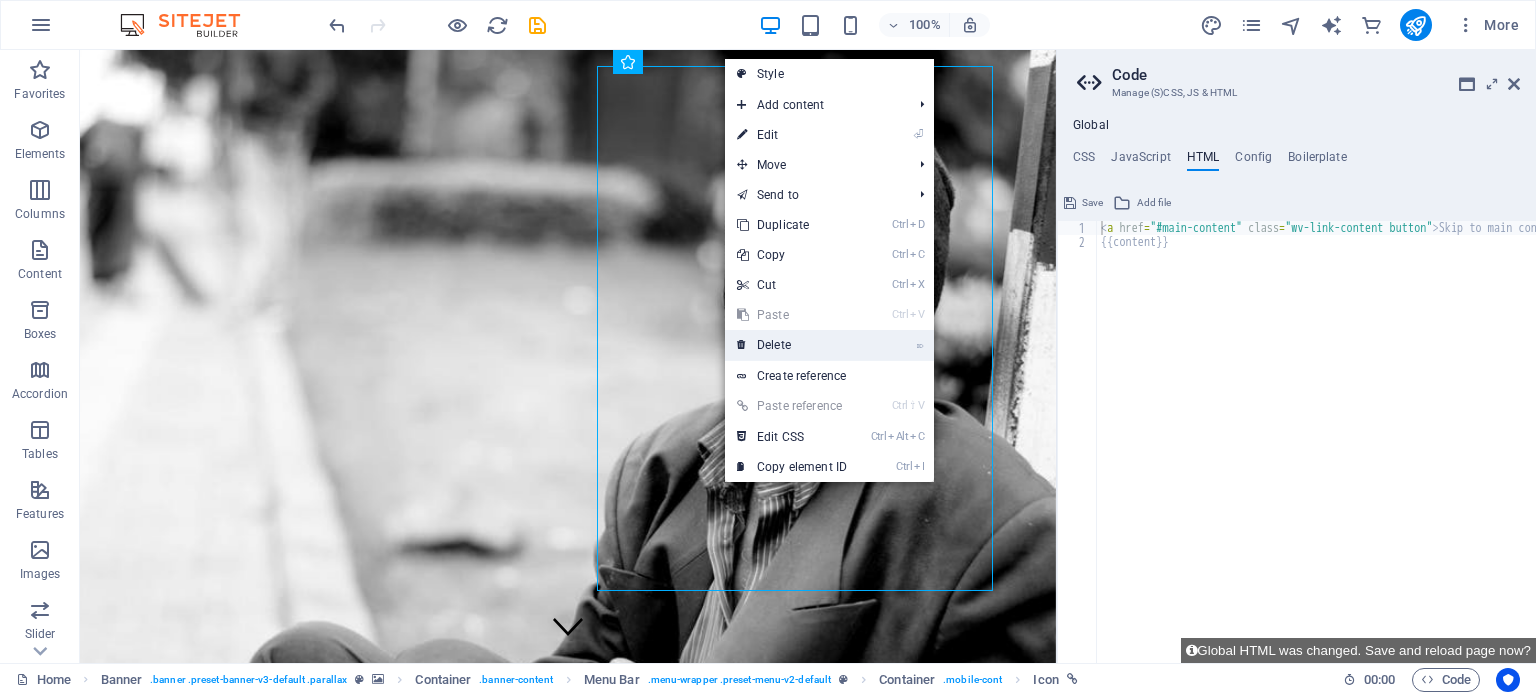 click on "⌦  Delete" at bounding box center (792, 345) 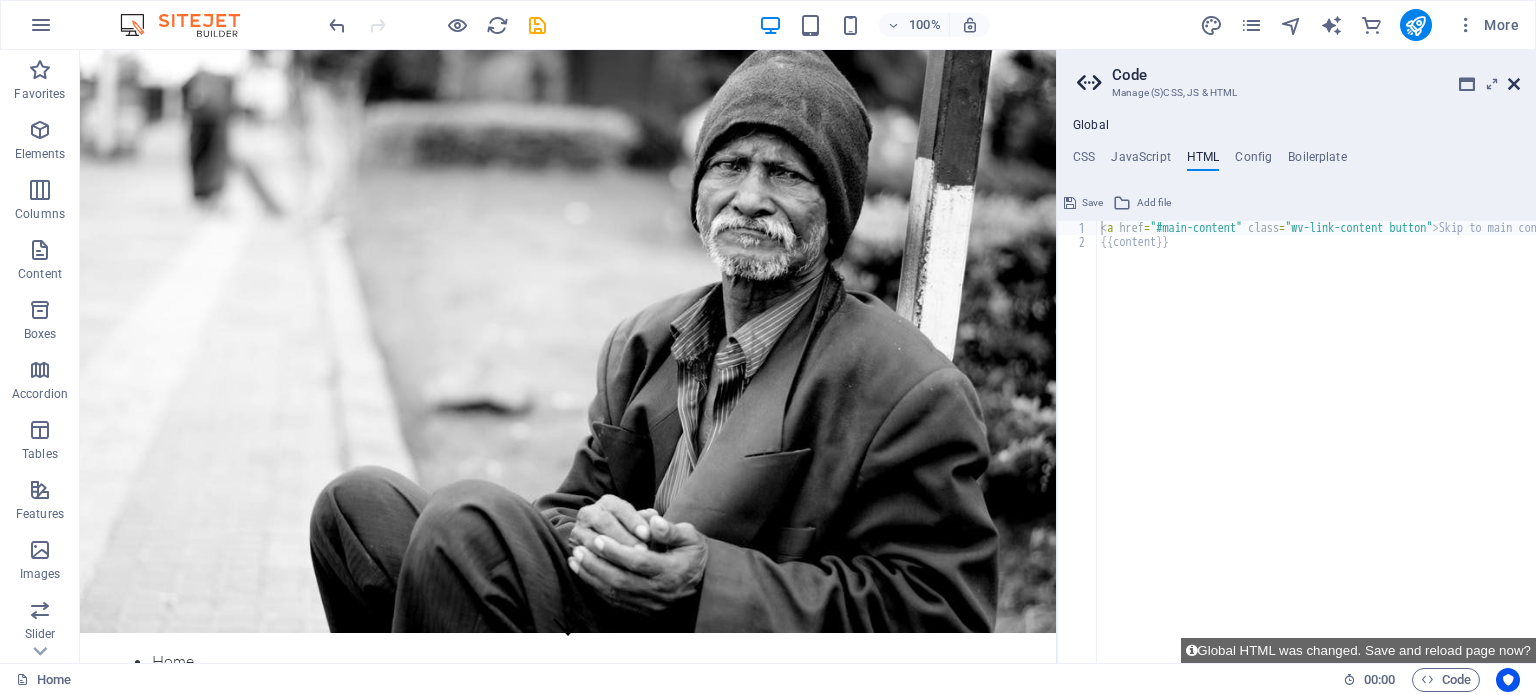 click at bounding box center (1514, 84) 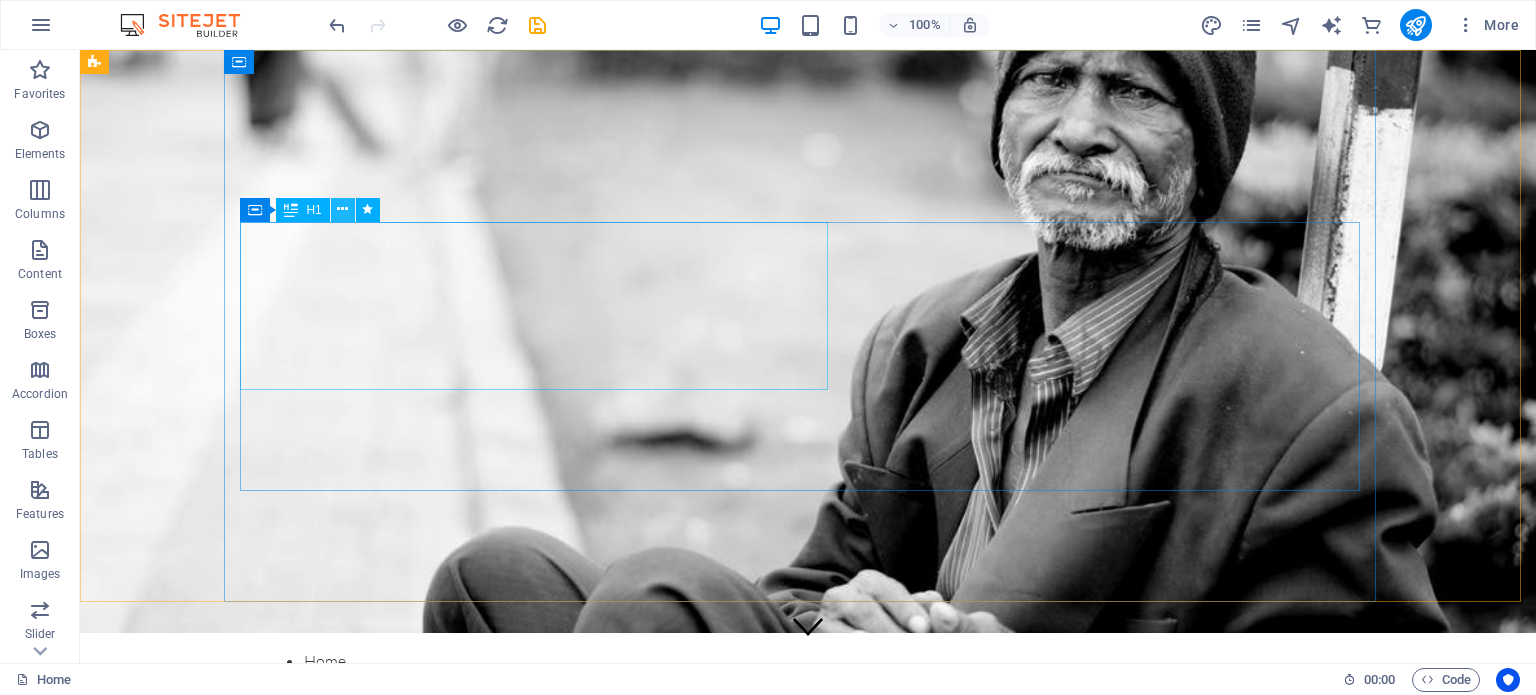click at bounding box center (342, 209) 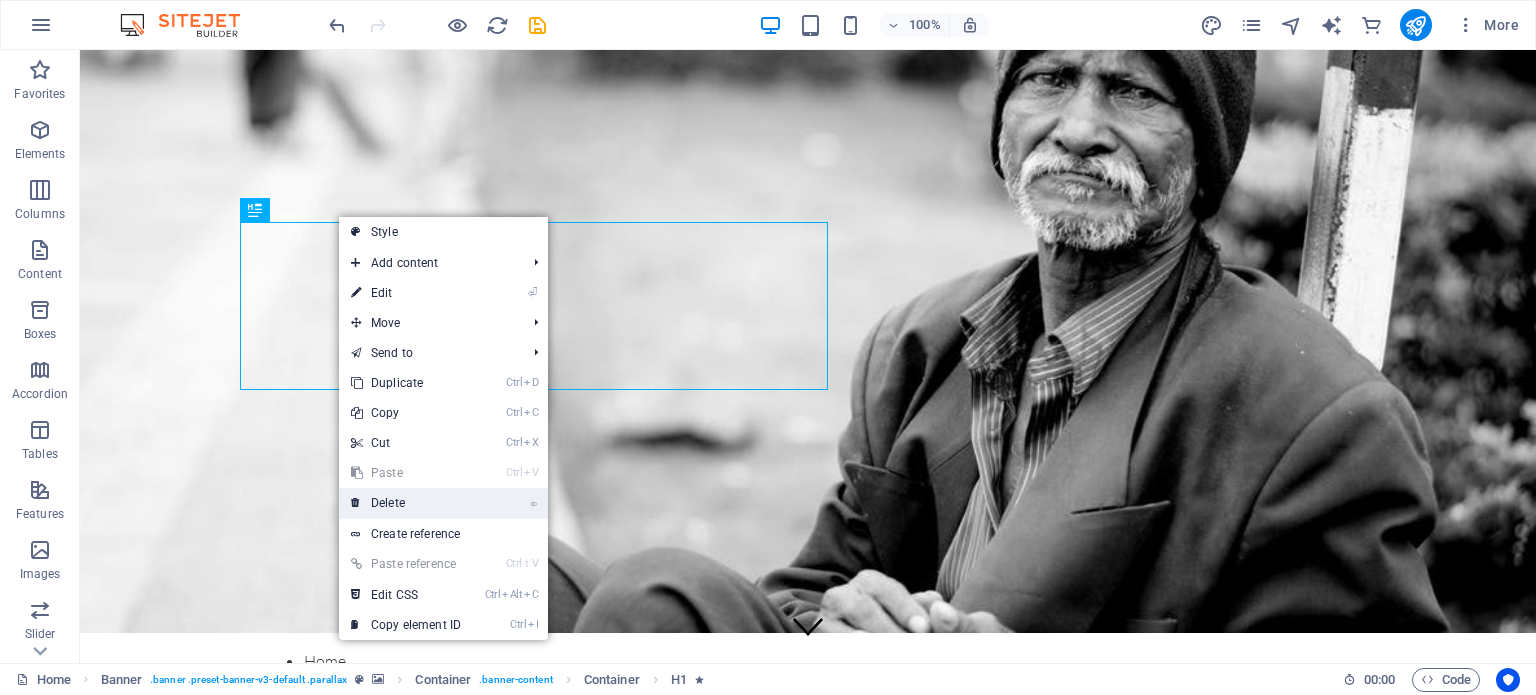 click on "⌦  Delete" at bounding box center [406, 503] 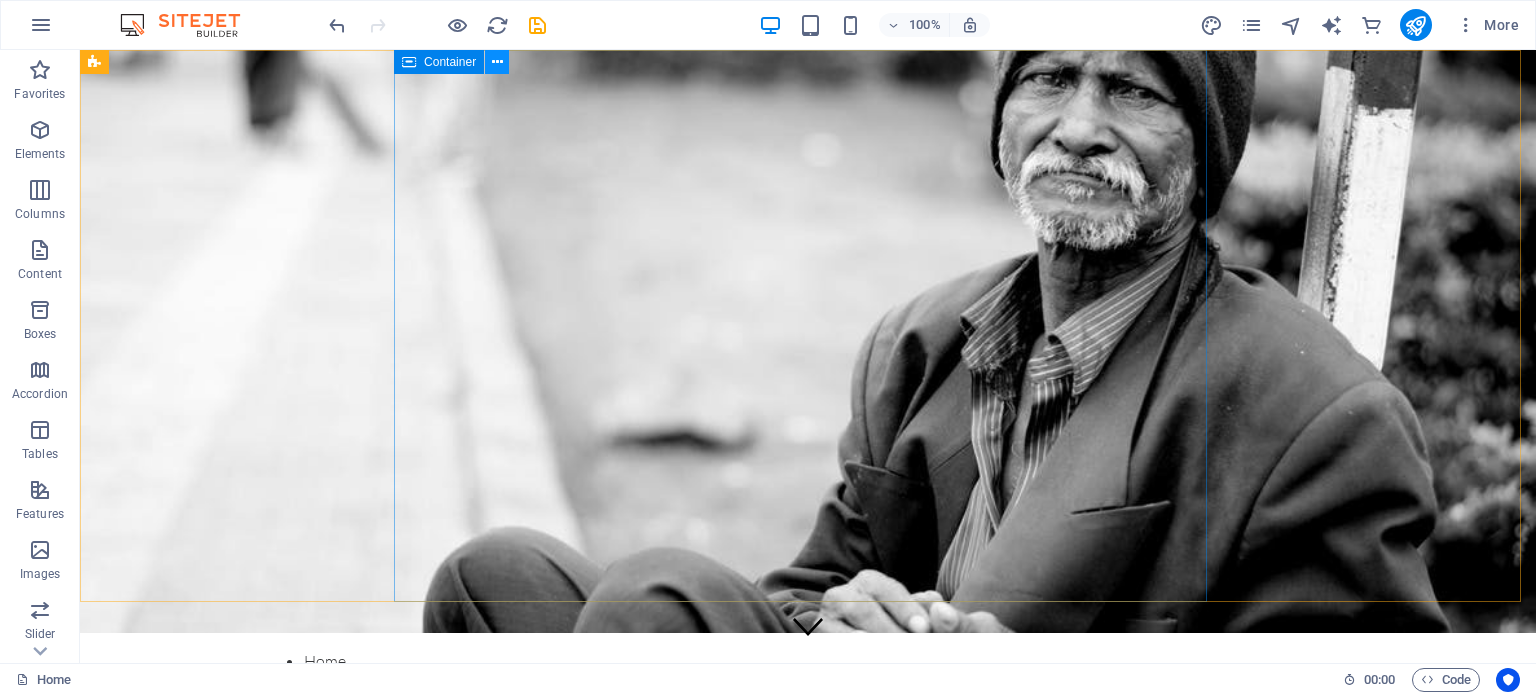 click at bounding box center [497, 62] 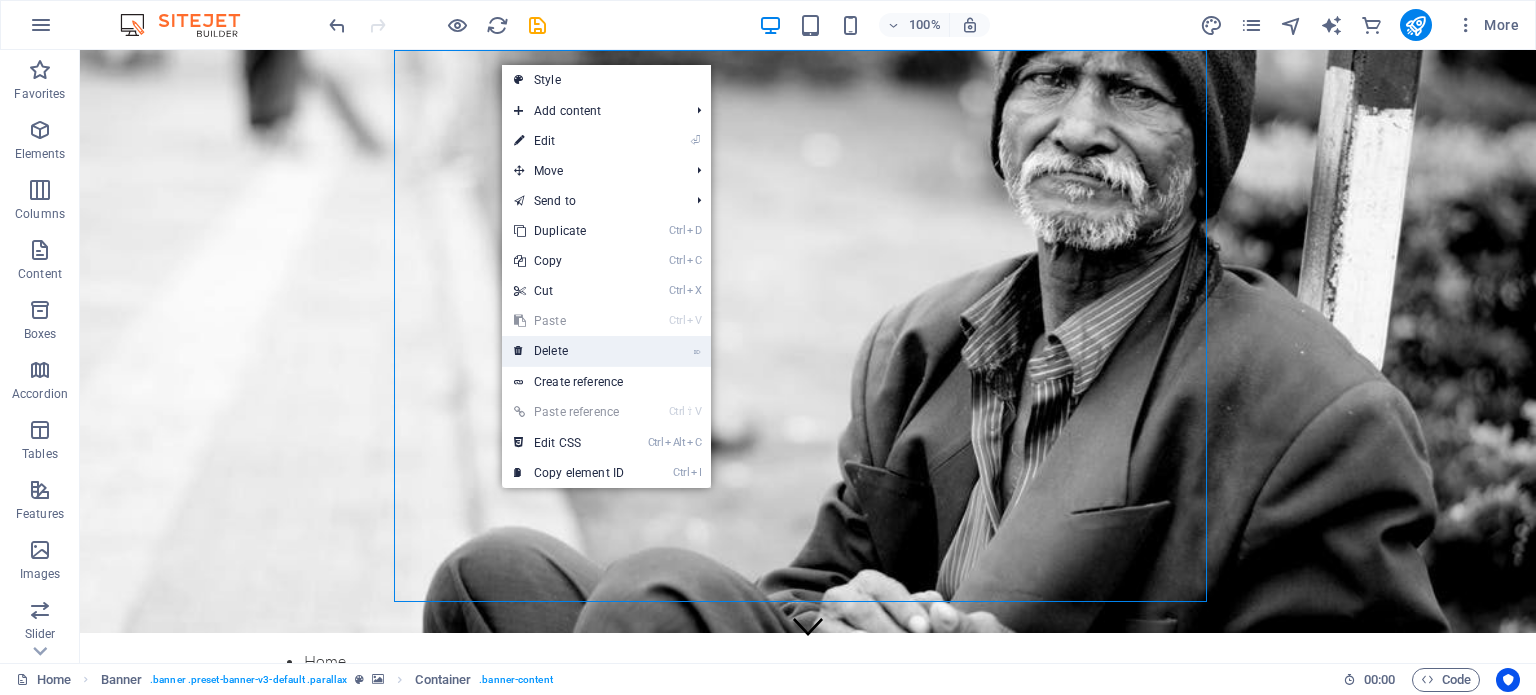 click on "⌦  Delete" at bounding box center [569, 351] 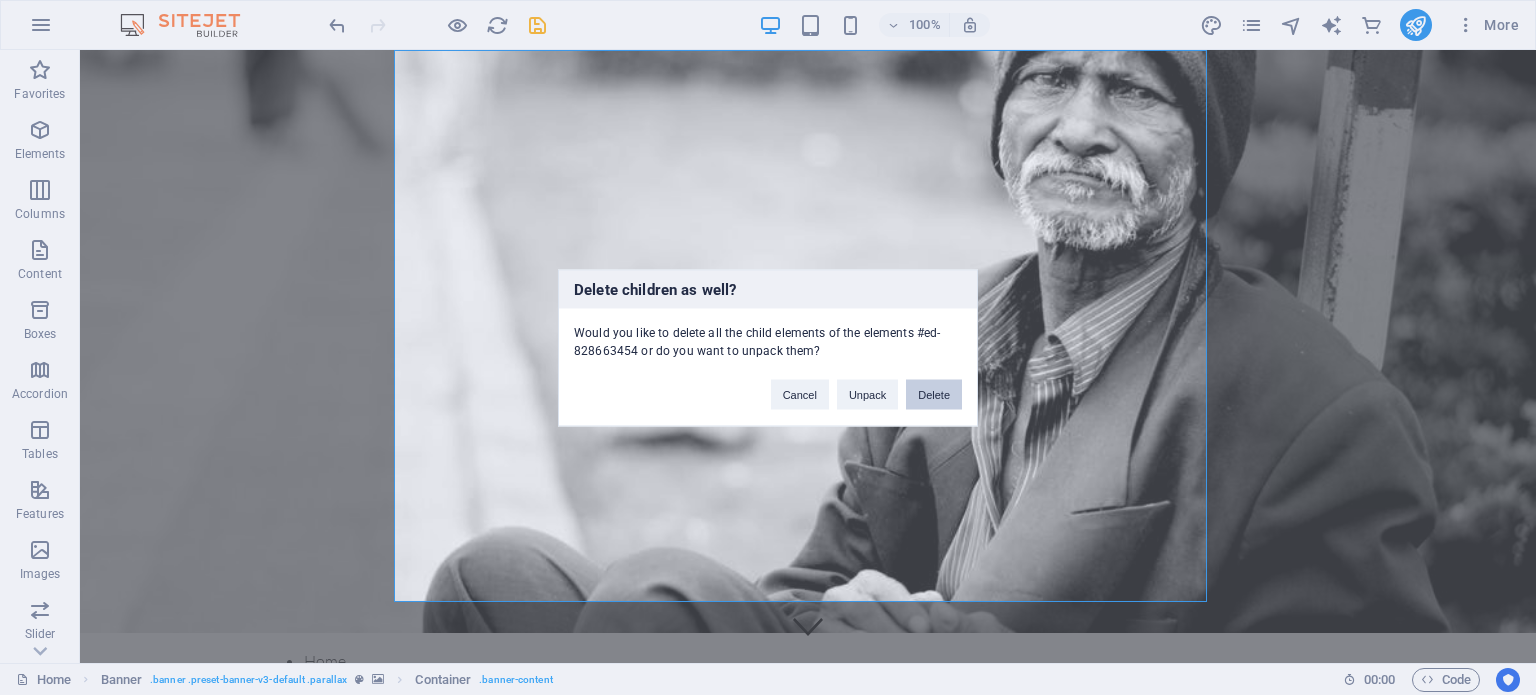 click on "Delete" at bounding box center (934, 394) 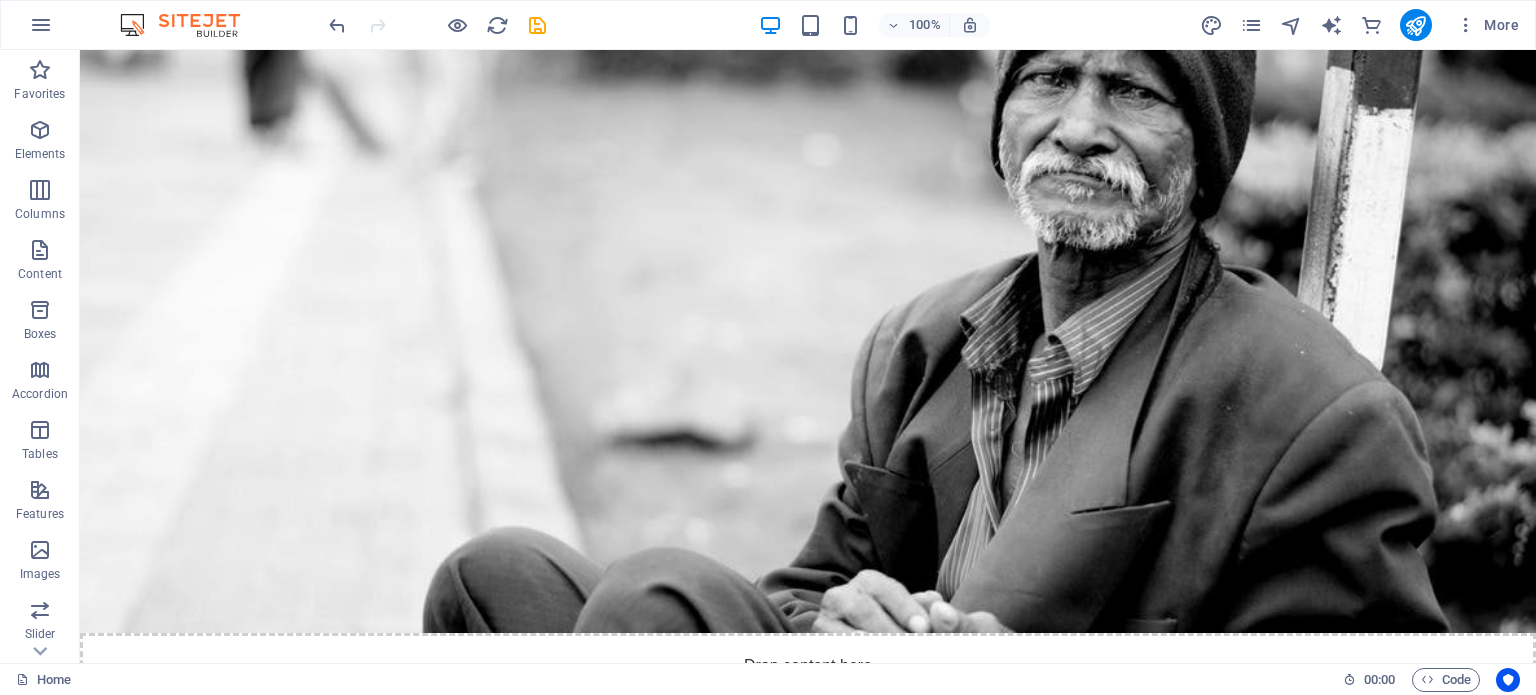 drag, startPoint x: 1526, startPoint y: 89, endPoint x: 1592, endPoint y: 73, distance: 67.911705 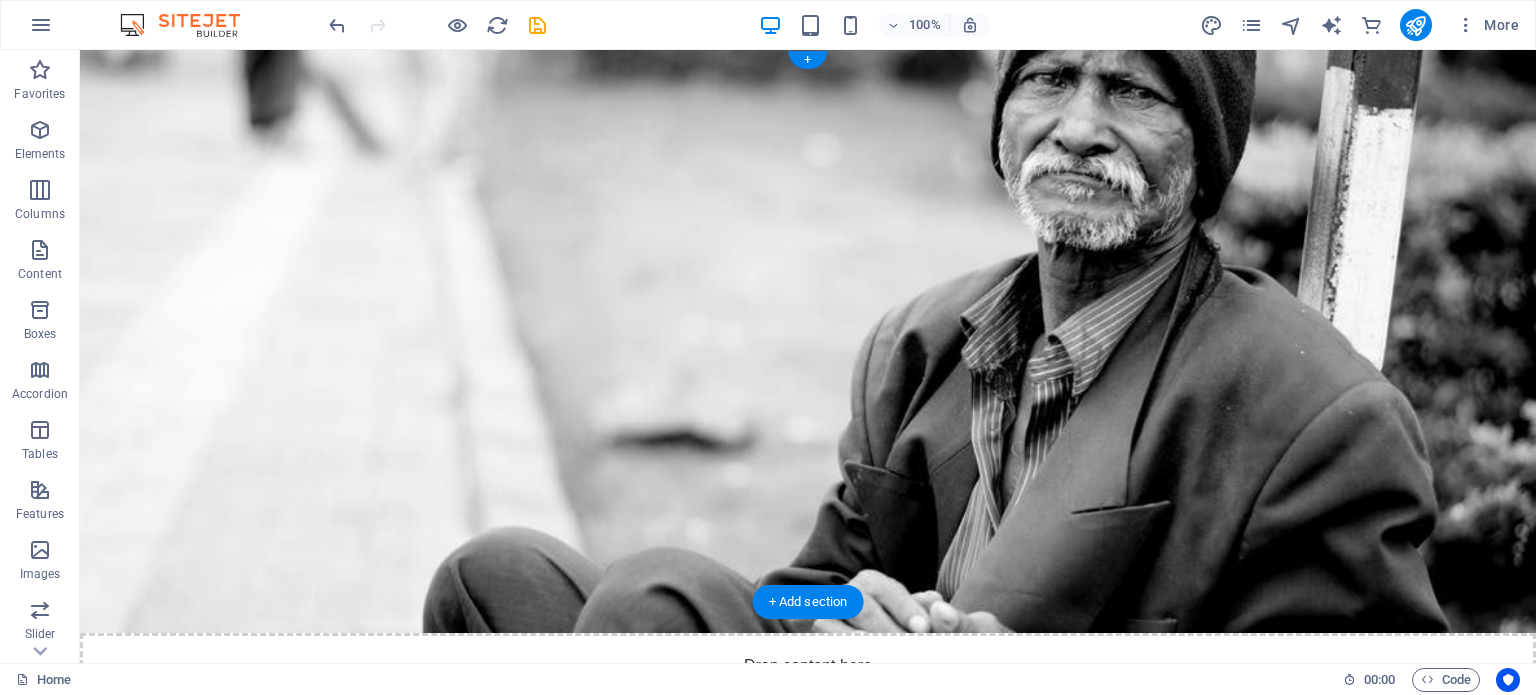 click at bounding box center [808, 341] 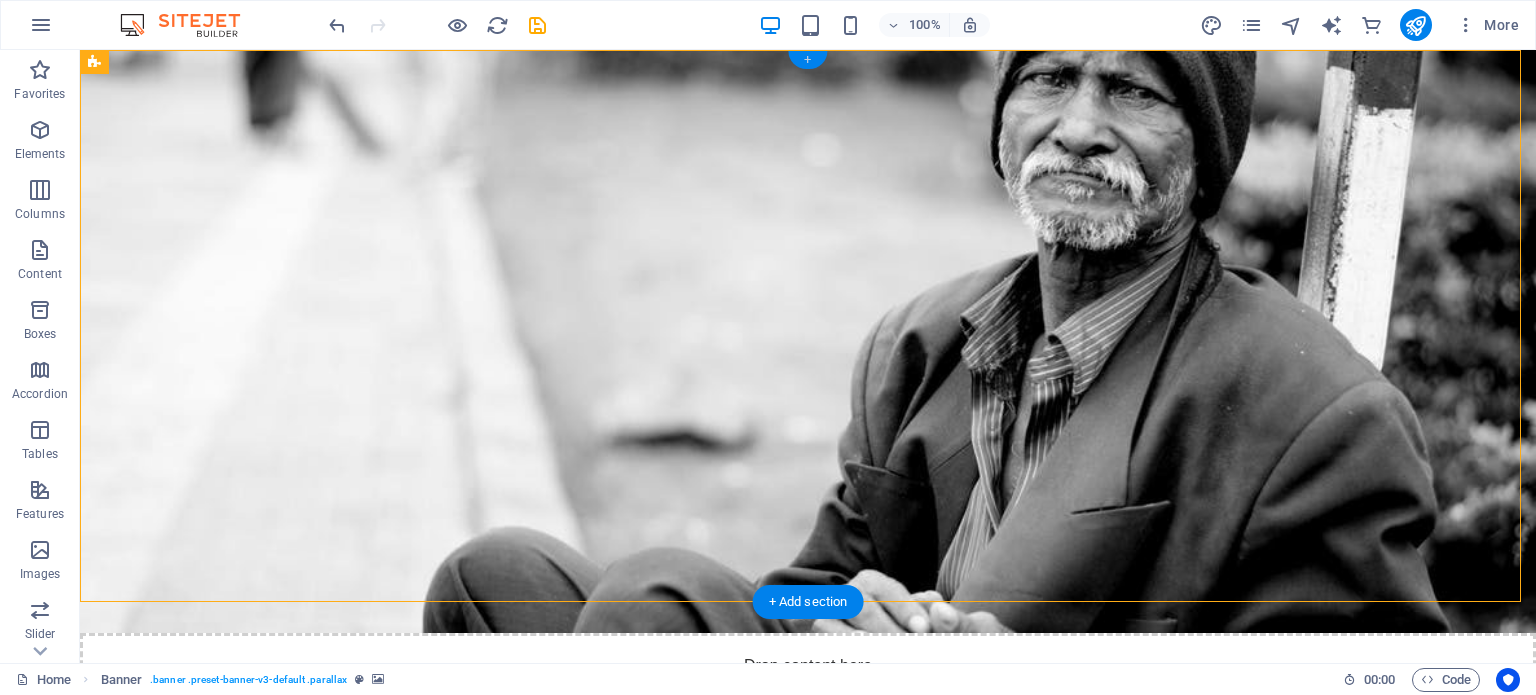 click on "+" at bounding box center [807, 60] 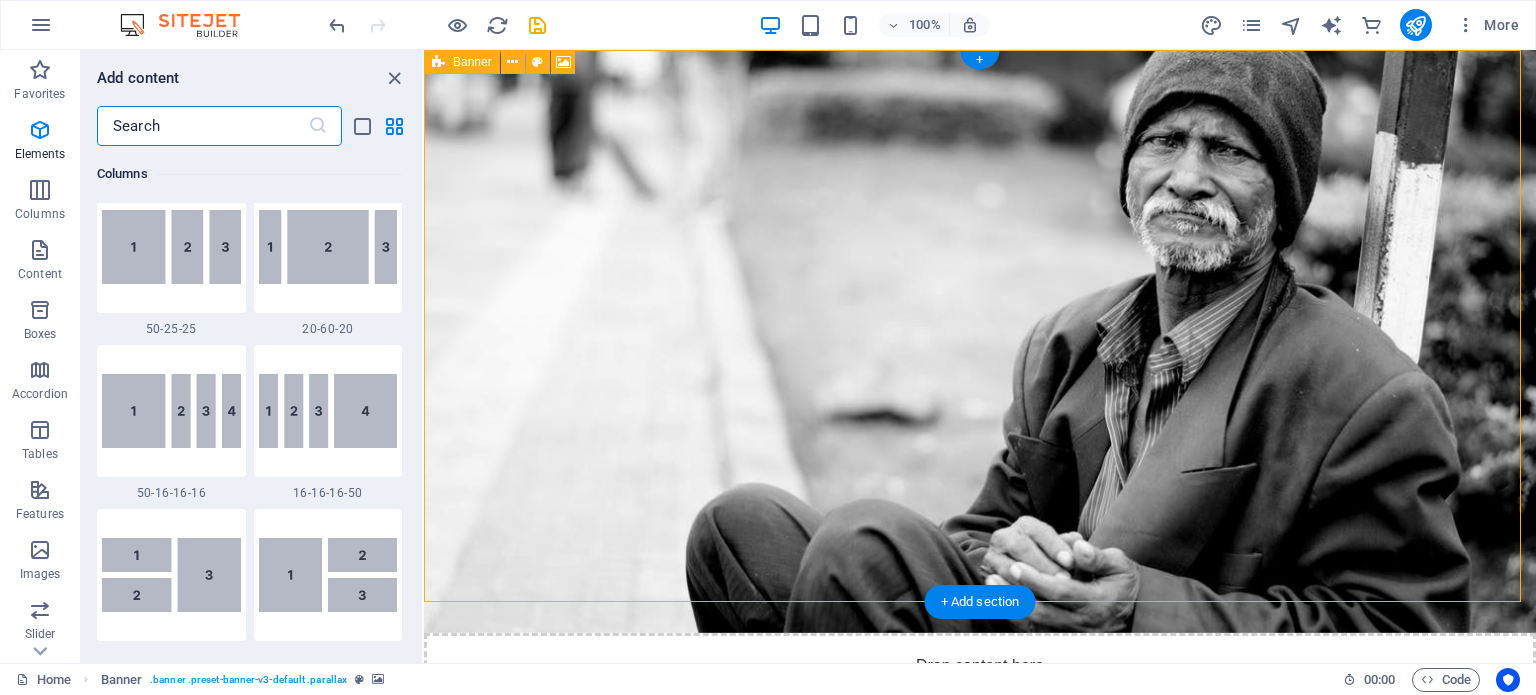 scroll, scrollTop: 3499, scrollLeft: 0, axis: vertical 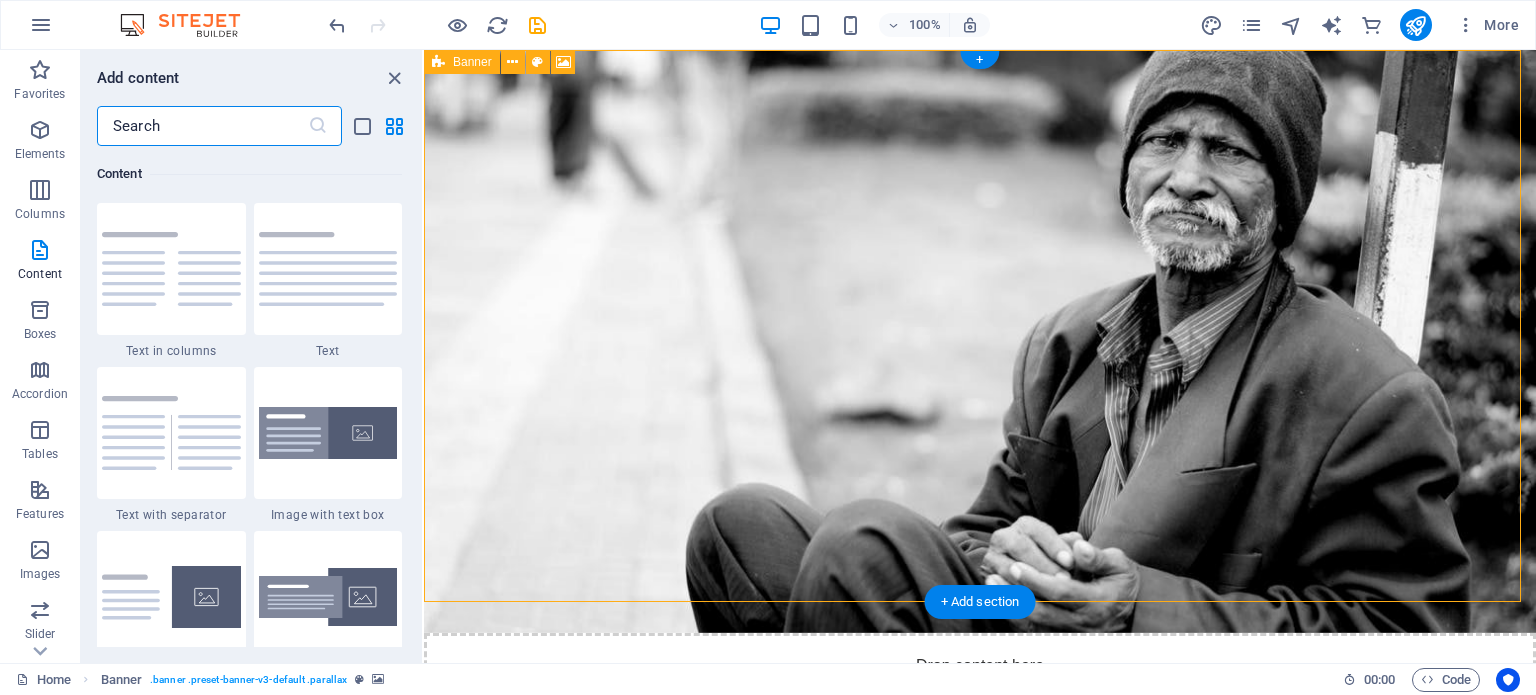 click on "Drop content here or  Add elements  Paste clipboard" at bounding box center (980, 704) 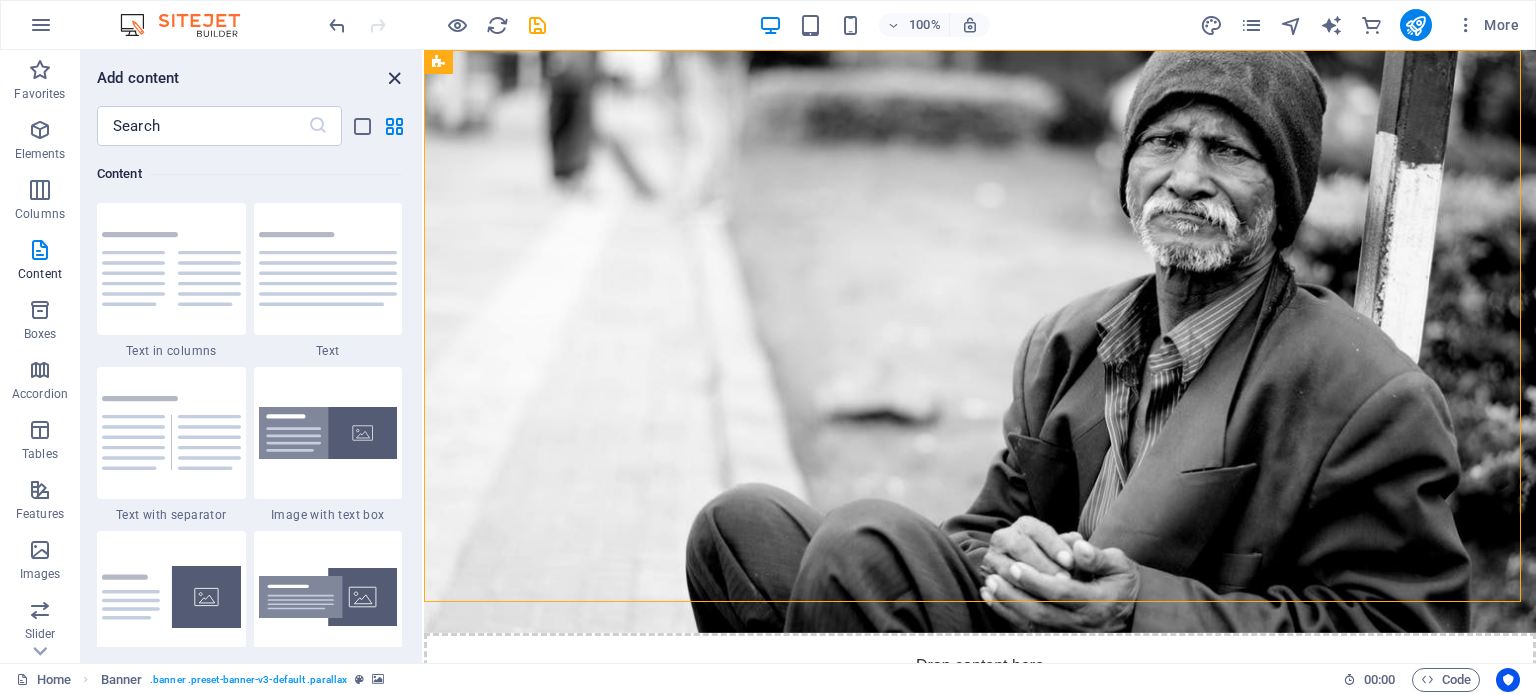 click at bounding box center [394, 78] 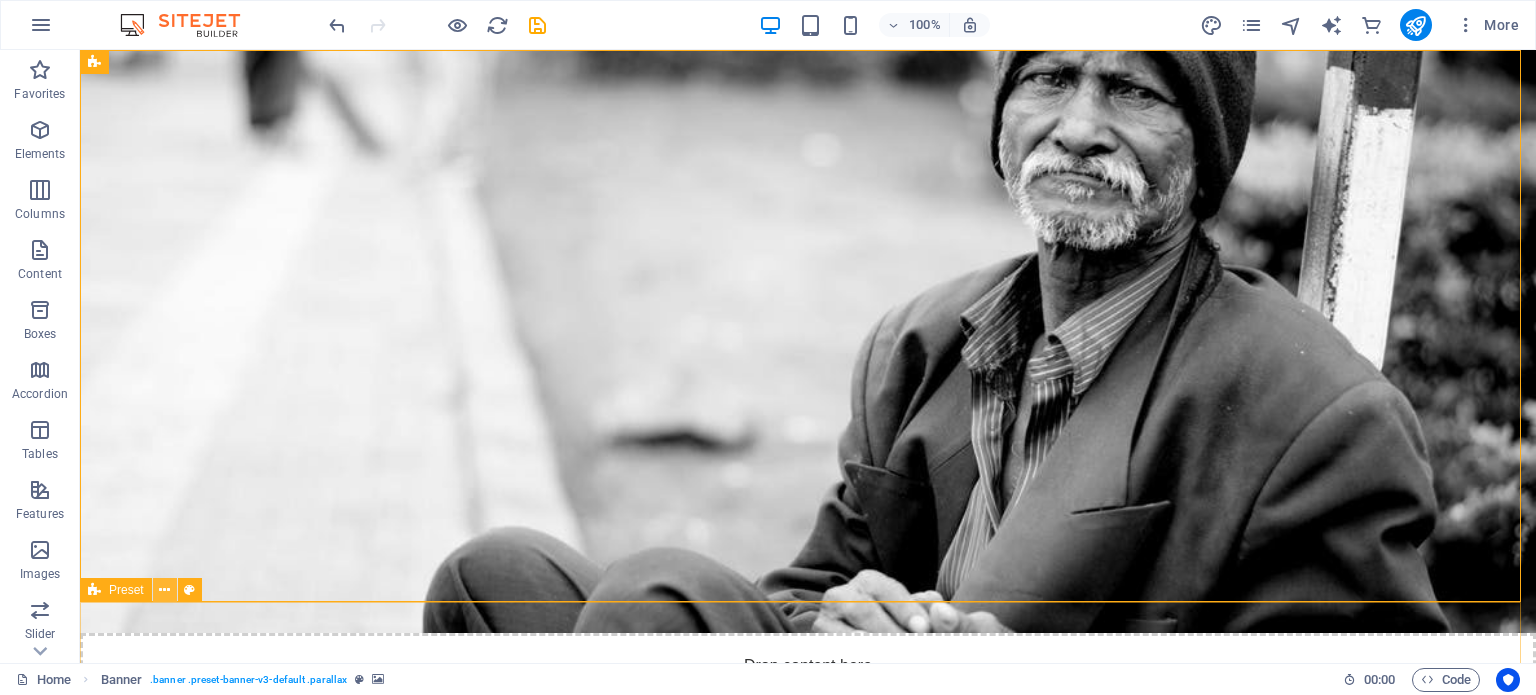 click at bounding box center (164, 590) 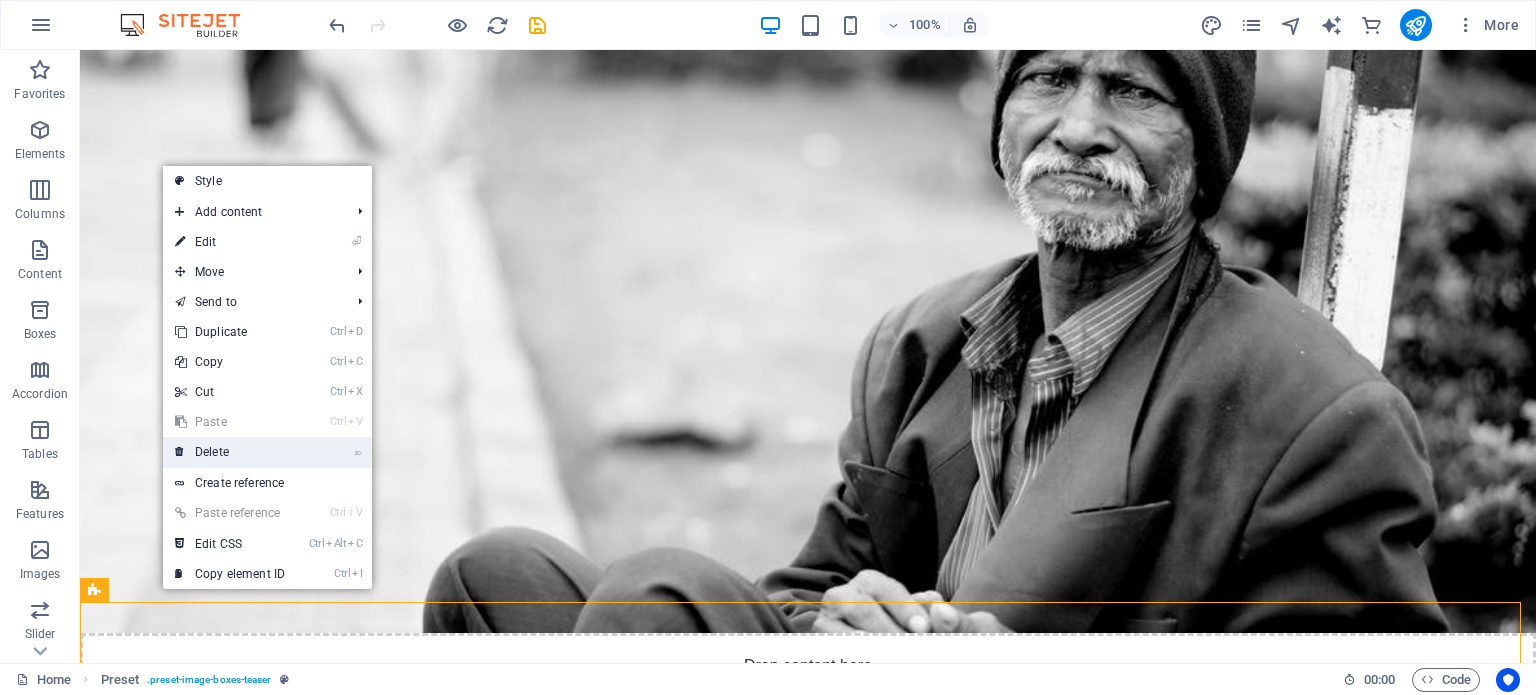 click on "⌦  Delete" at bounding box center [230, 452] 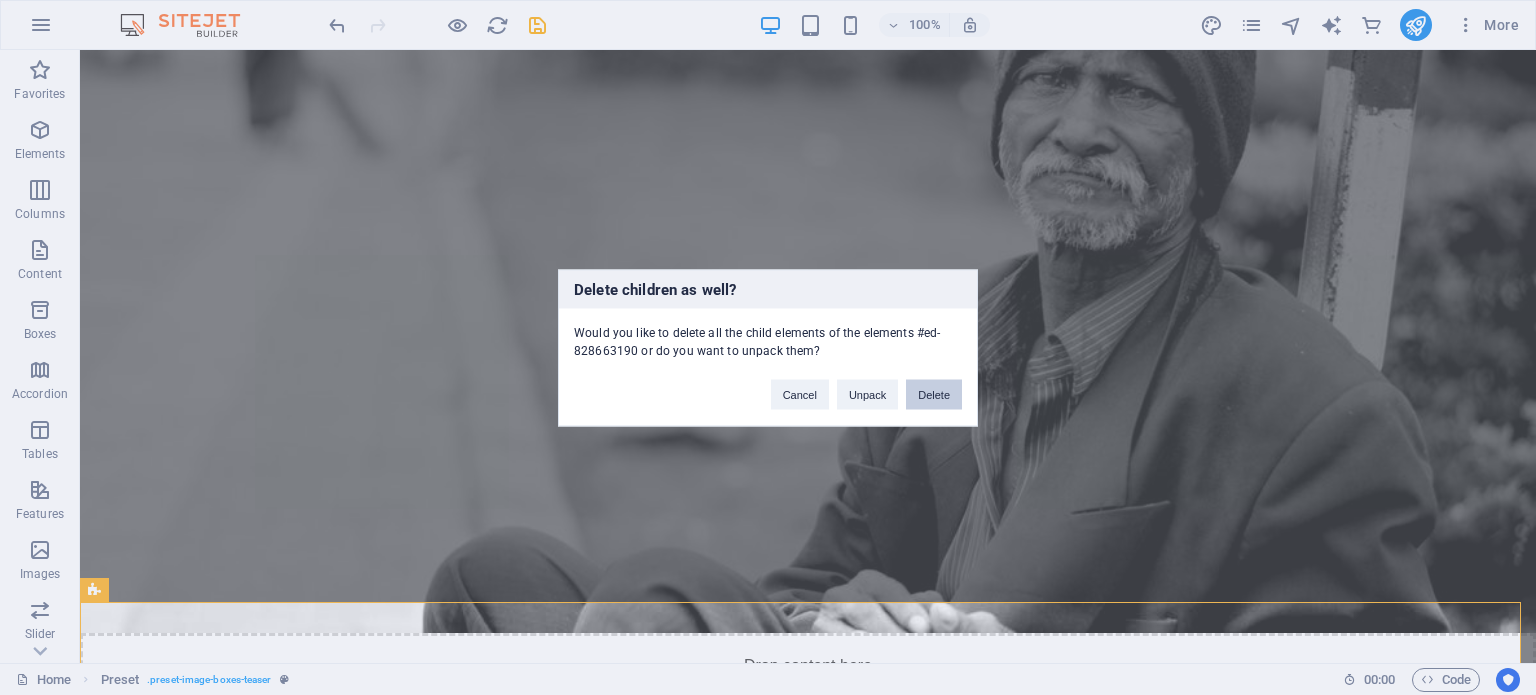 click on "Delete" at bounding box center [934, 394] 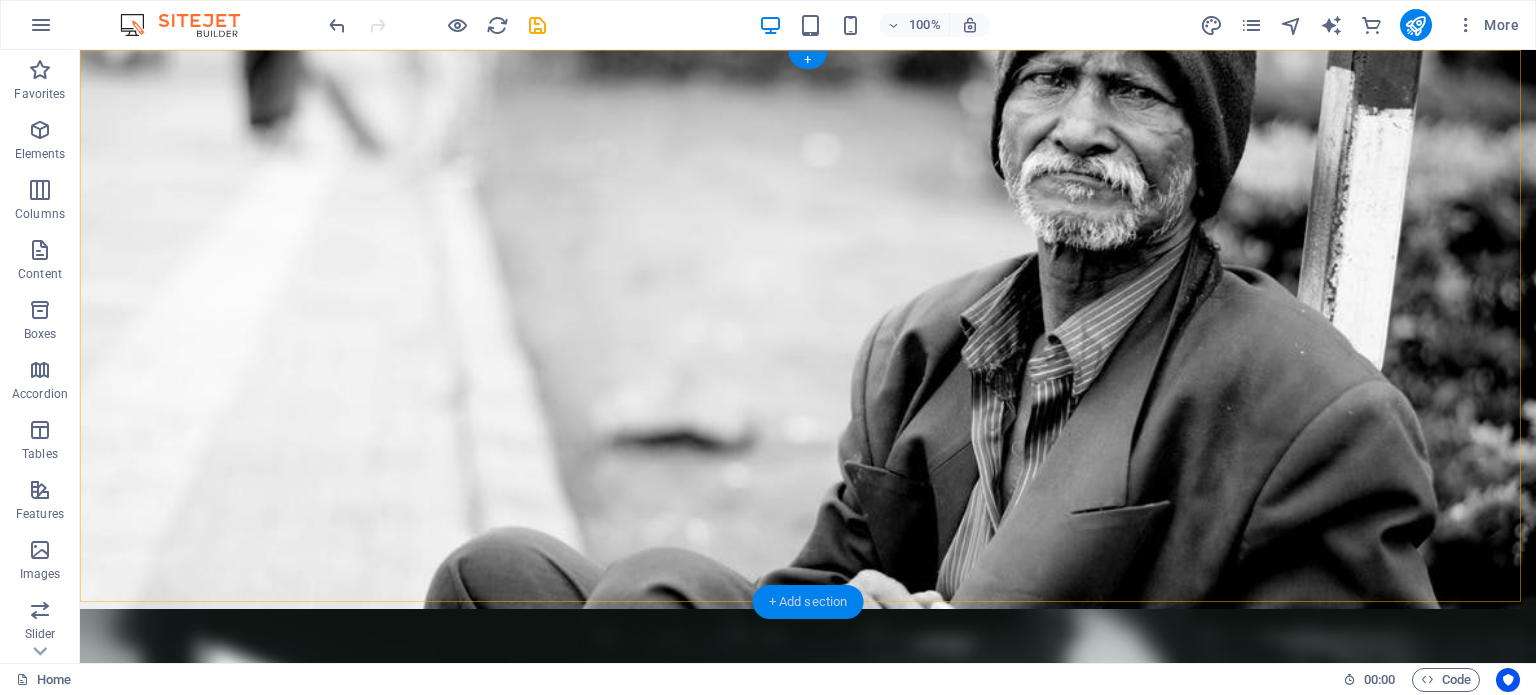 click on "+ Add section" at bounding box center (808, 602) 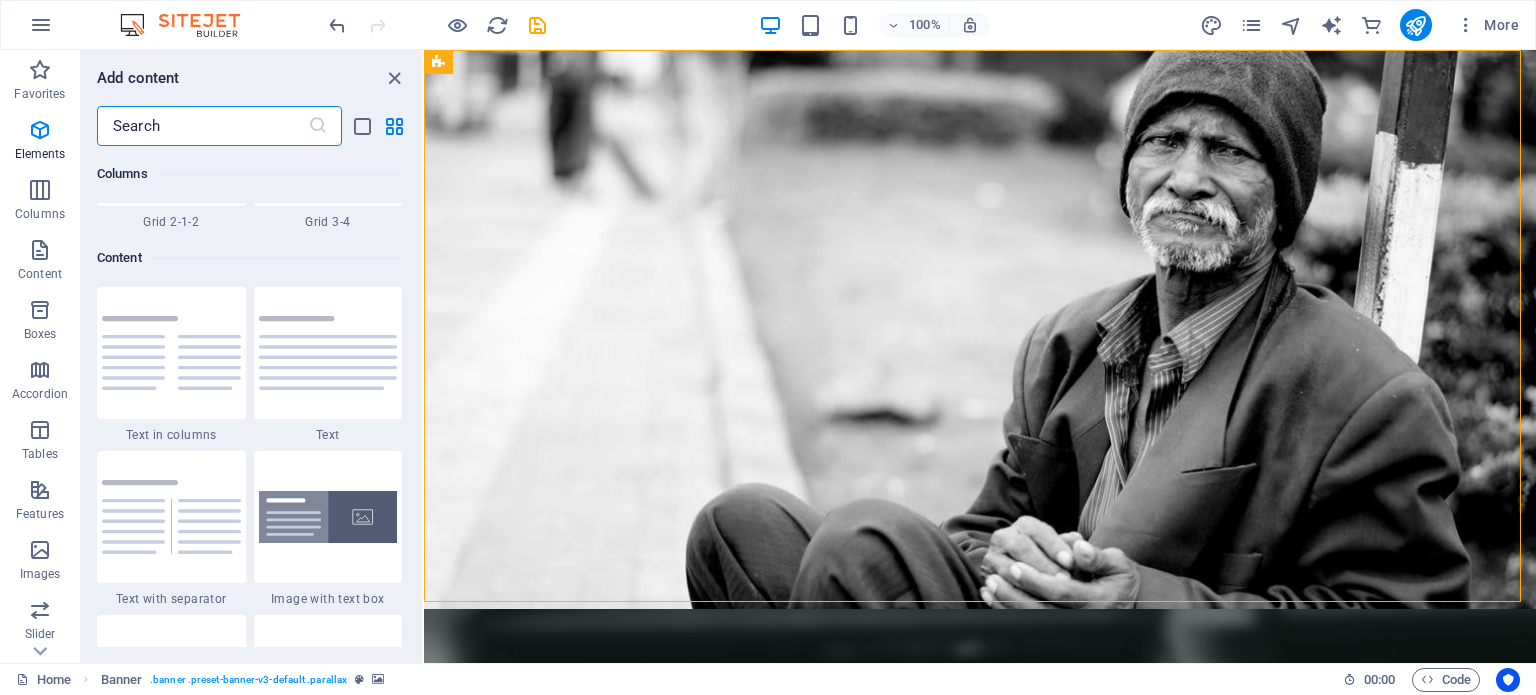scroll, scrollTop: 3499, scrollLeft: 0, axis: vertical 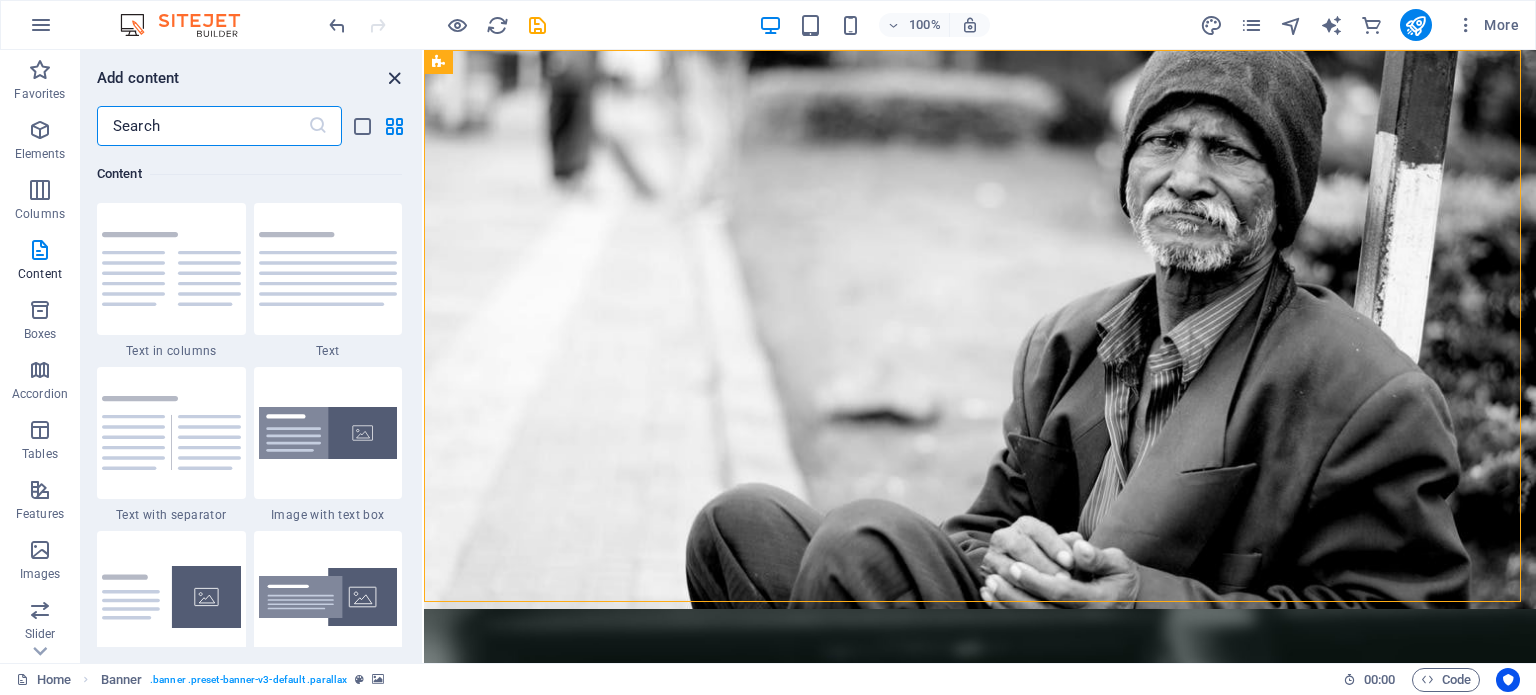 click at bounding box center [394, 78] 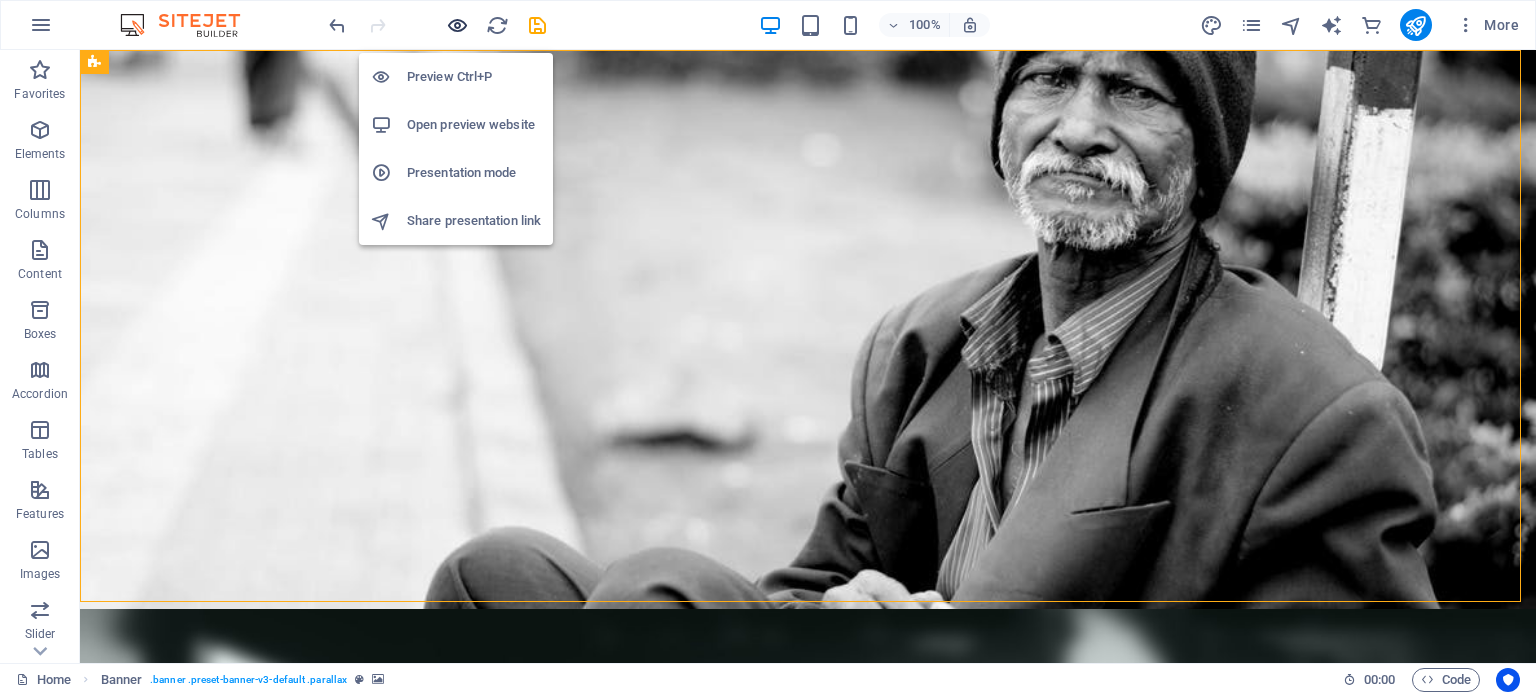 click at bounding box center [457, 25] 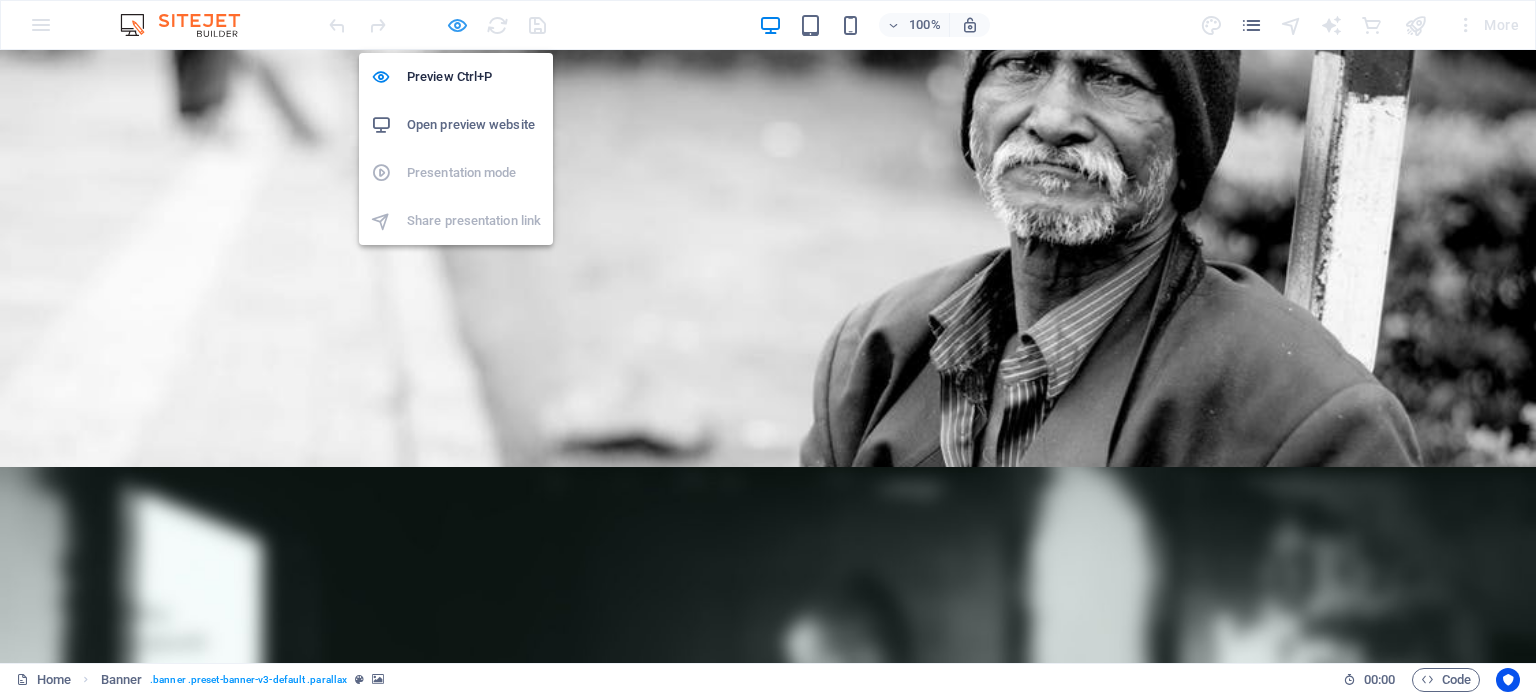 click at bounding box center [457, 25] 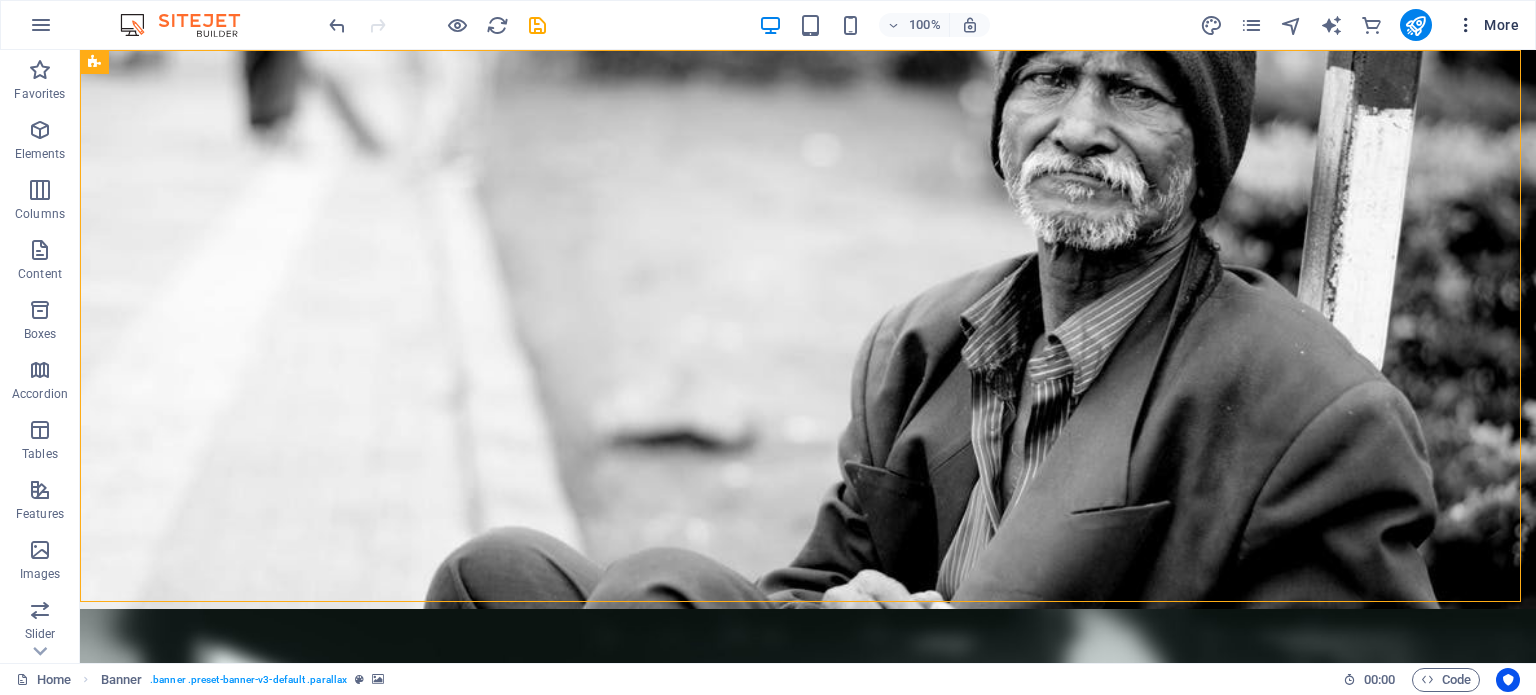 click on "More" at bounding box center (1487, 25) 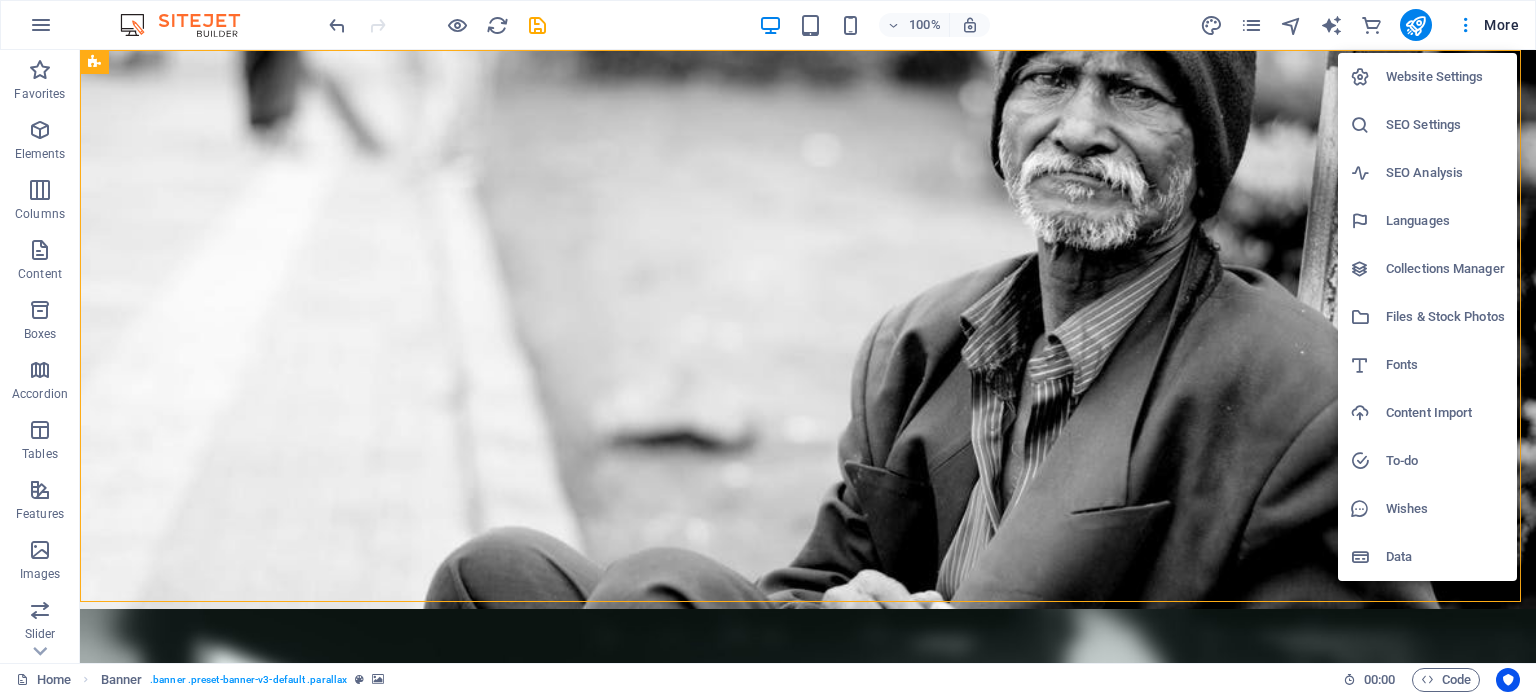click at bounding box center [768, 347] 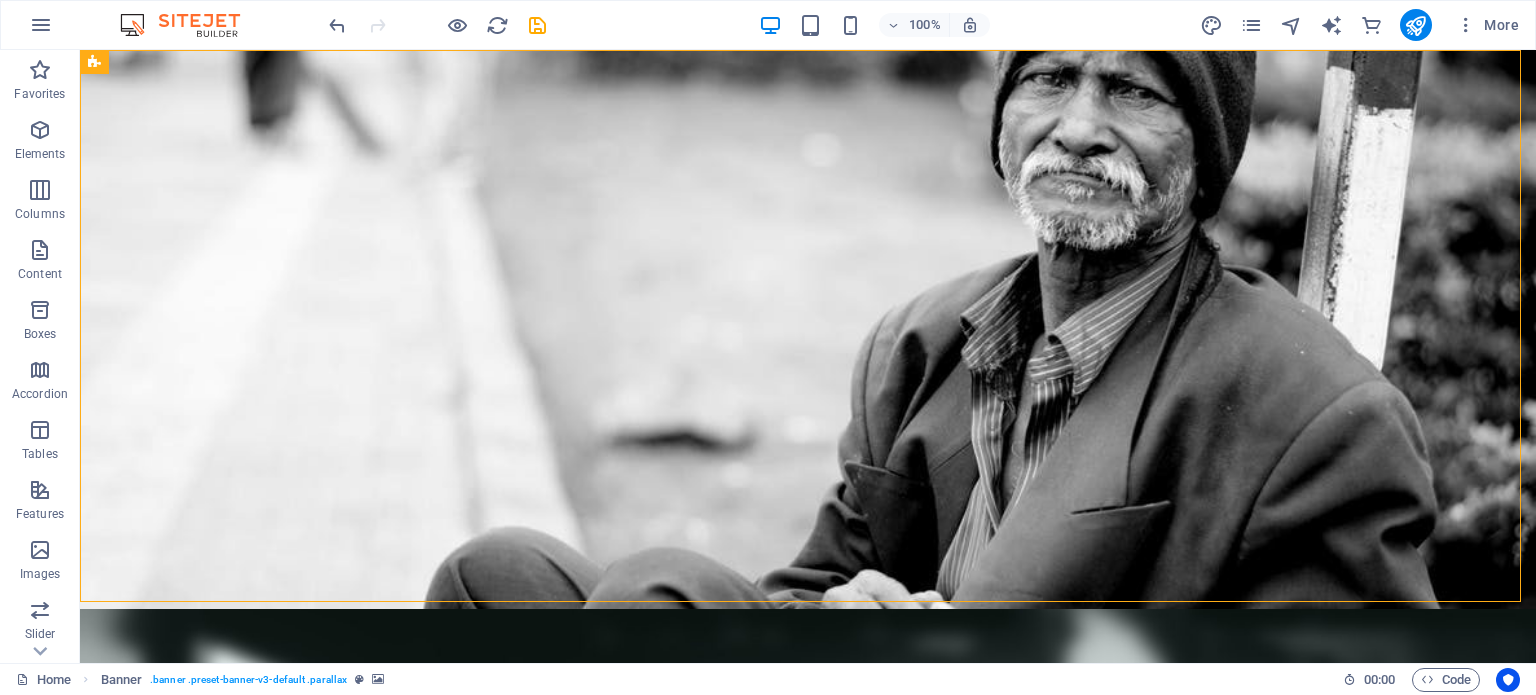 click at bounding box center (41, 25) 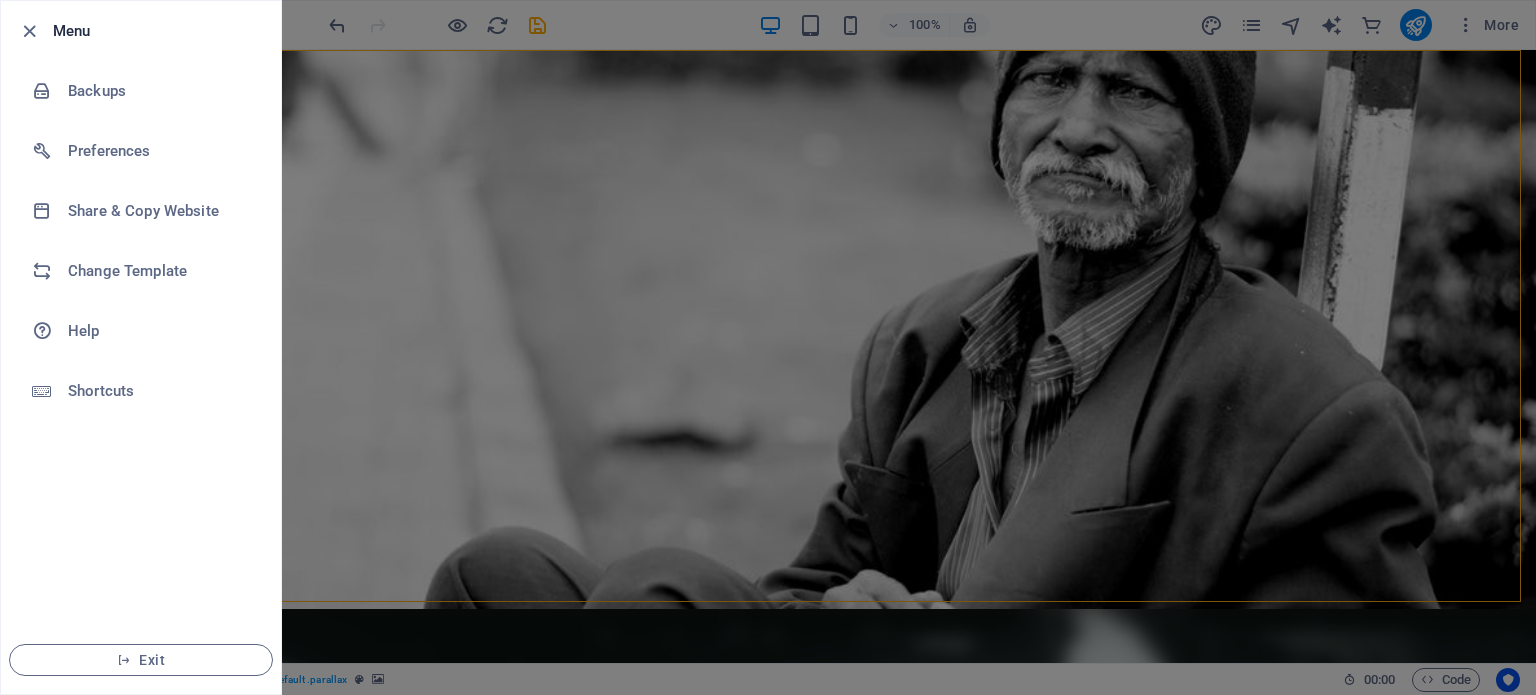 click on "Menu Backups Preferences Share & Copy Website Change Template Help Shortcuts Exit" at bounding box center [768, 347] 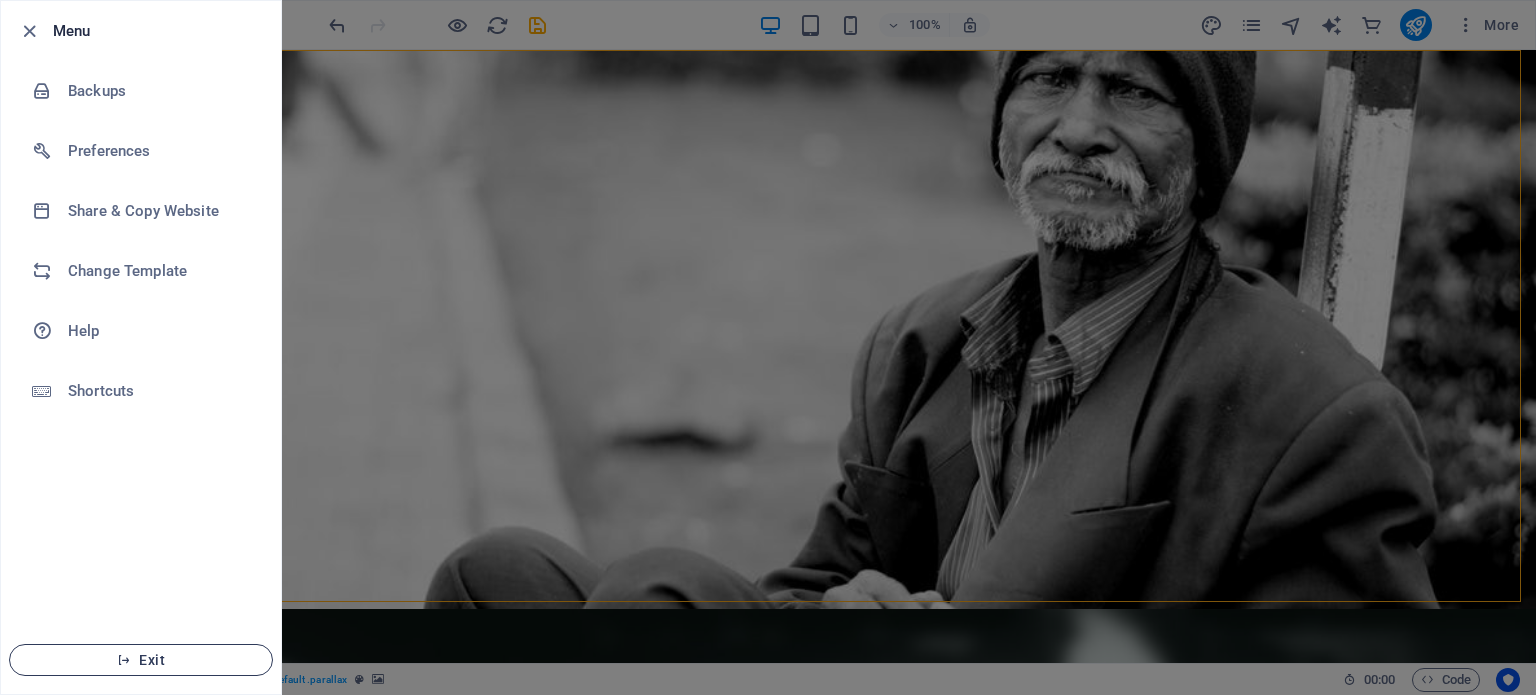 click on "Exit" at bounding box center [141, 660] 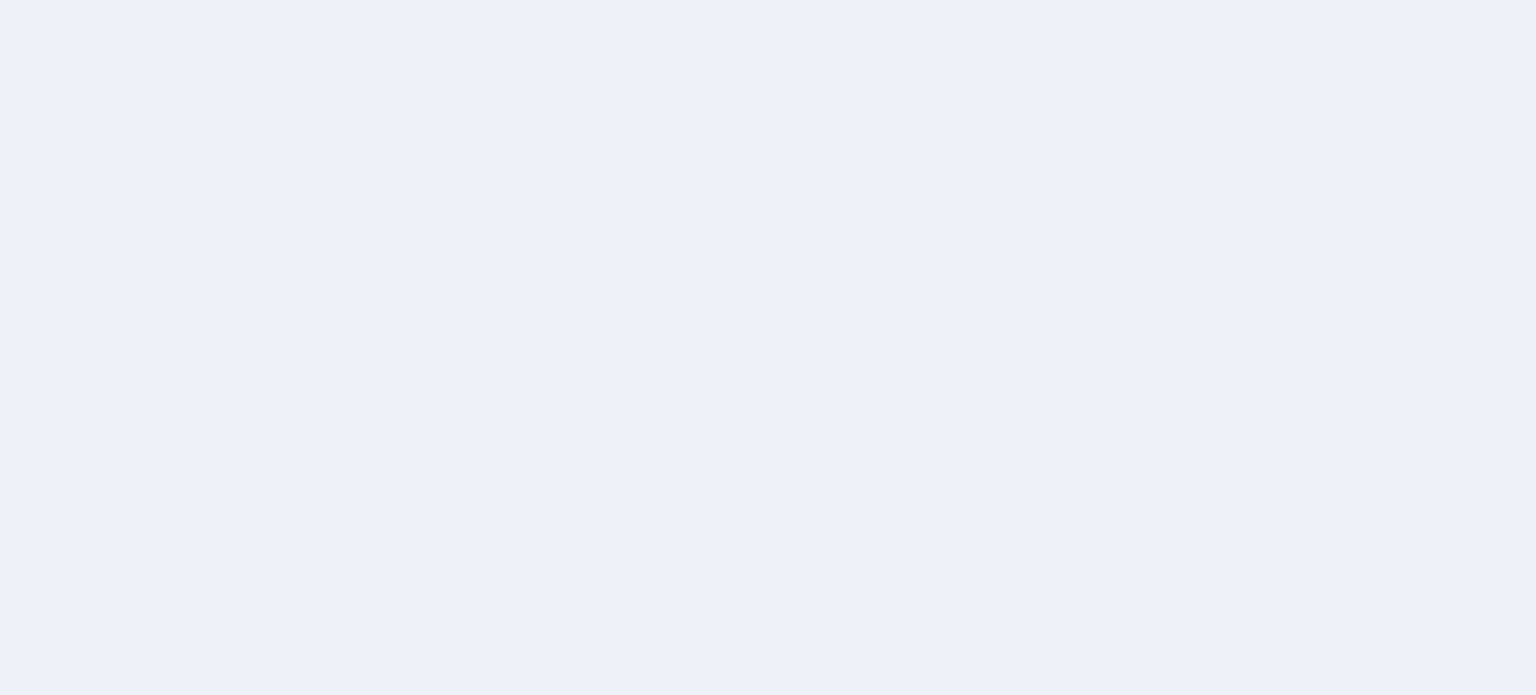 scroll, scrollTop: 0, scrollLeft: 0, axis: both 